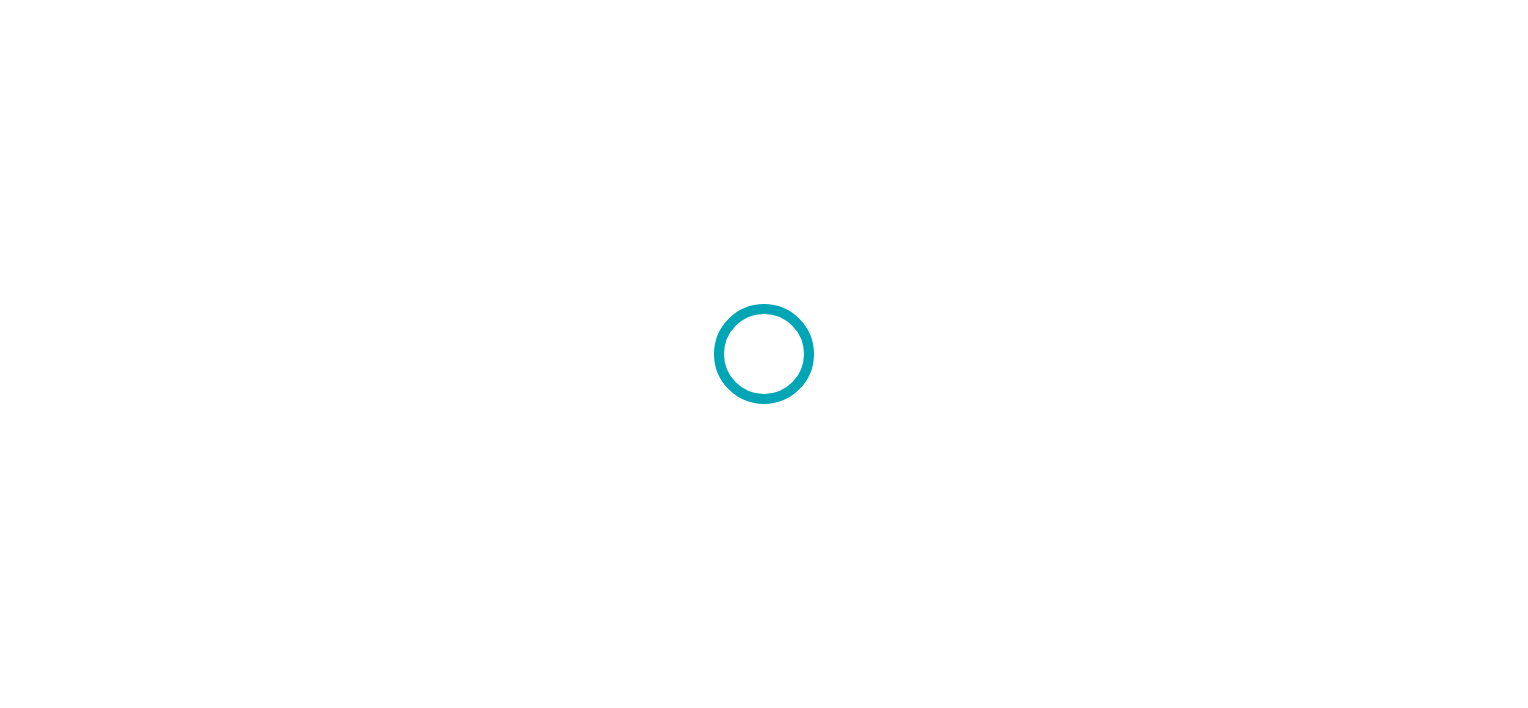 scroll, scrollTop: 0, scrollLeft: 0, axis: both 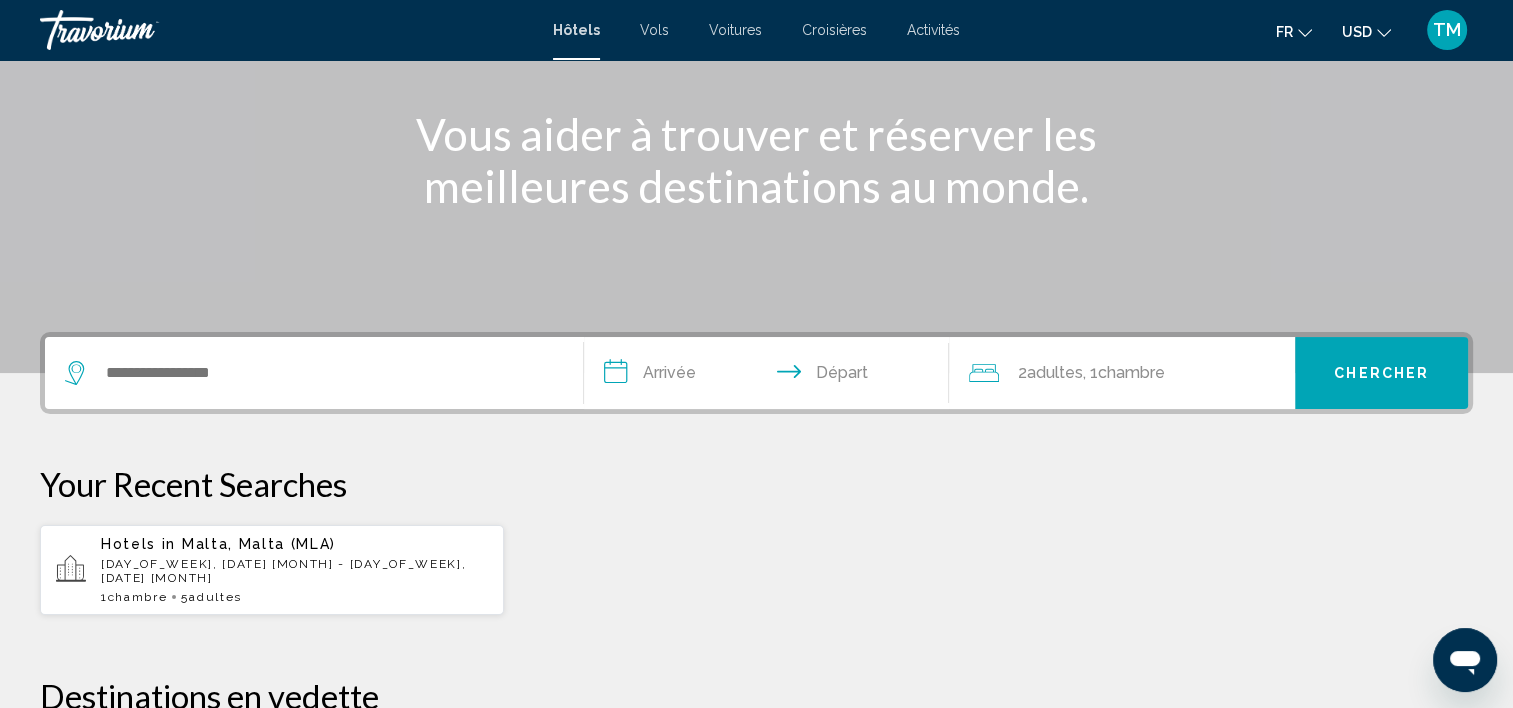 click at bounding box center [314, 373] 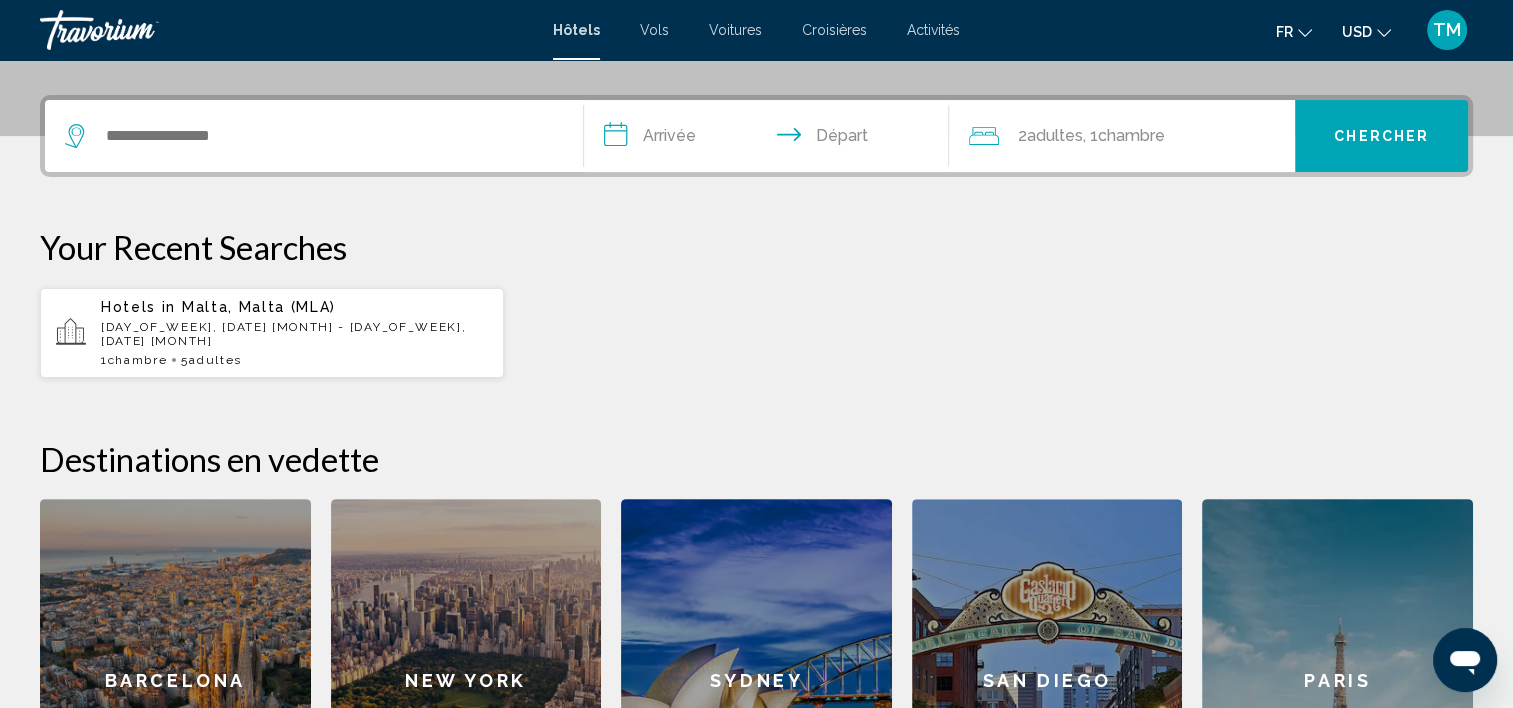scroll, scrollTop: 493, scrollLeft: 0, axis: vertical 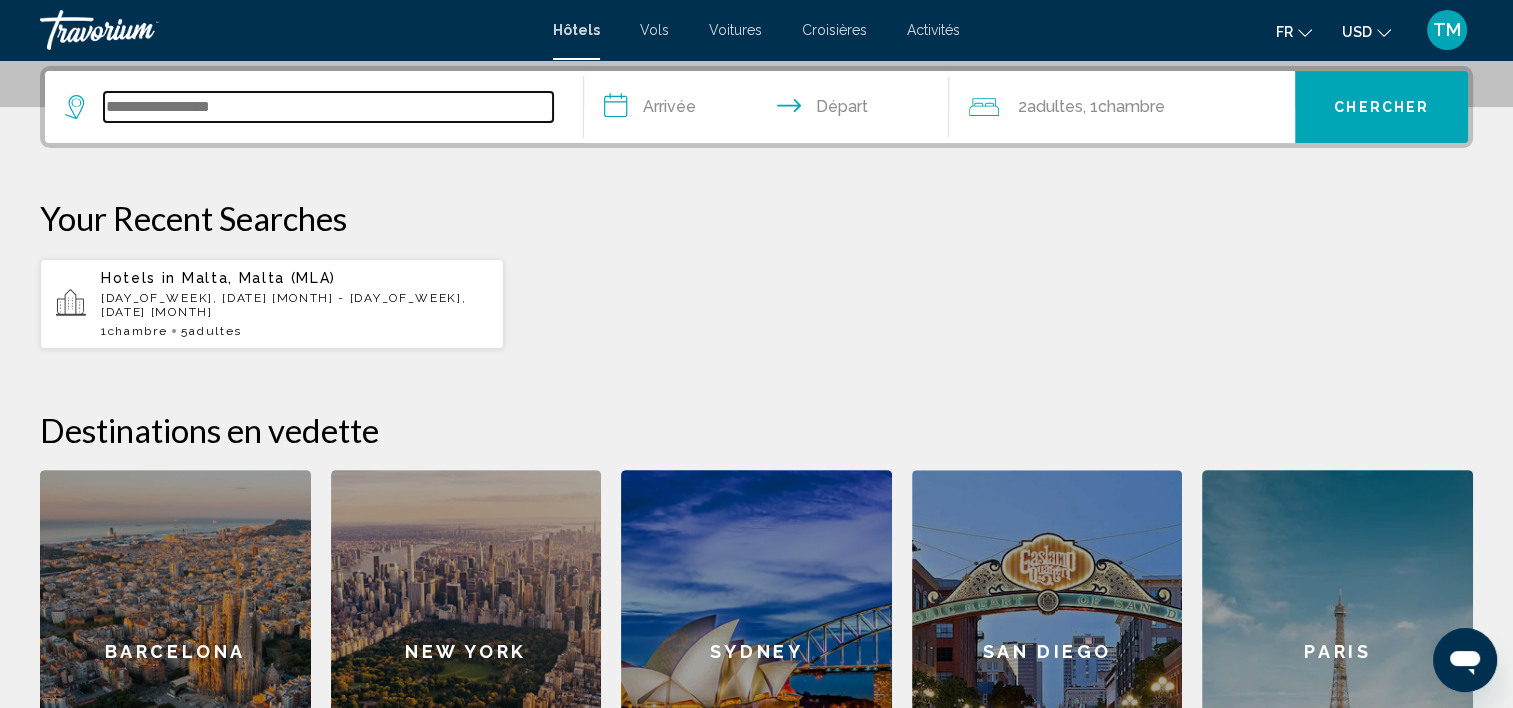 click at bounding box center (328, 107) 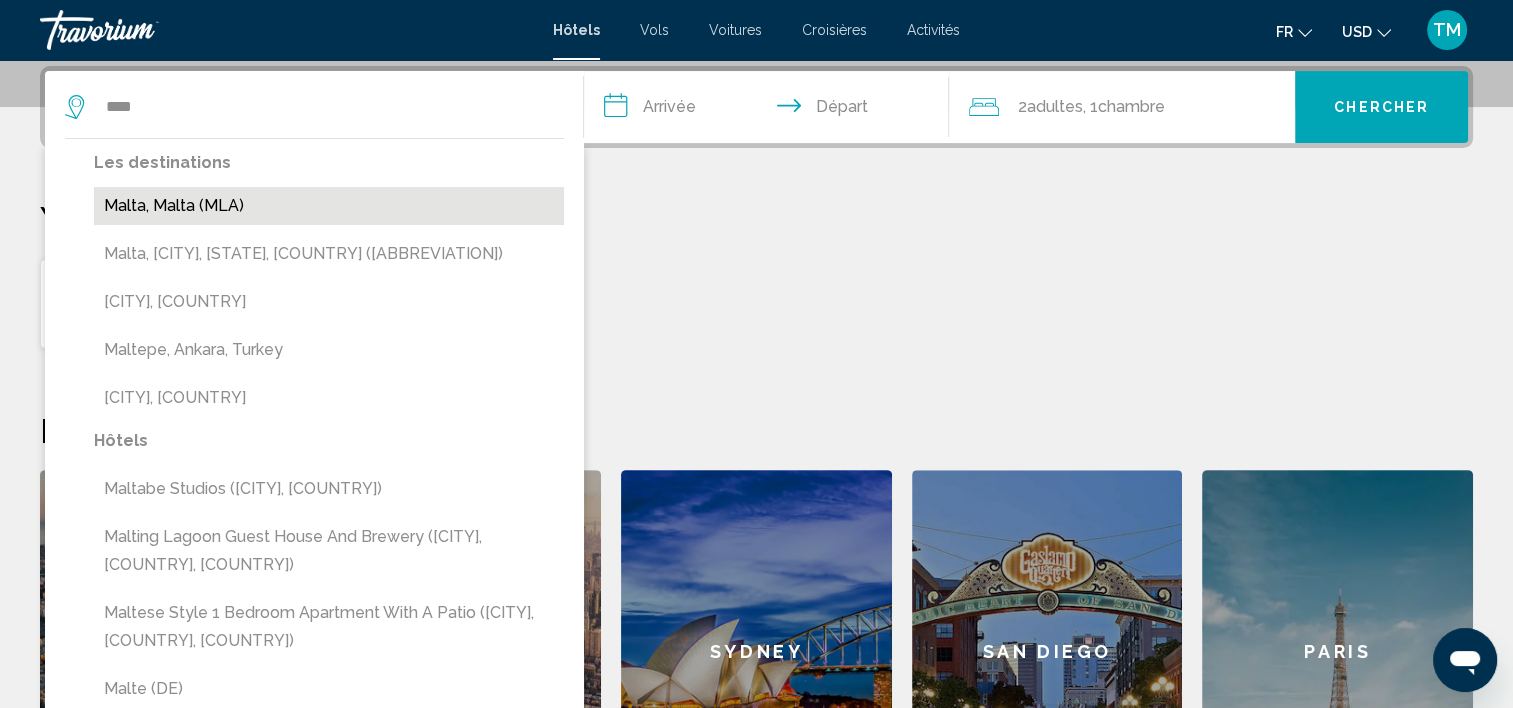 click on "Malta, Malta (MLA)" at bounding box center (329, 206) 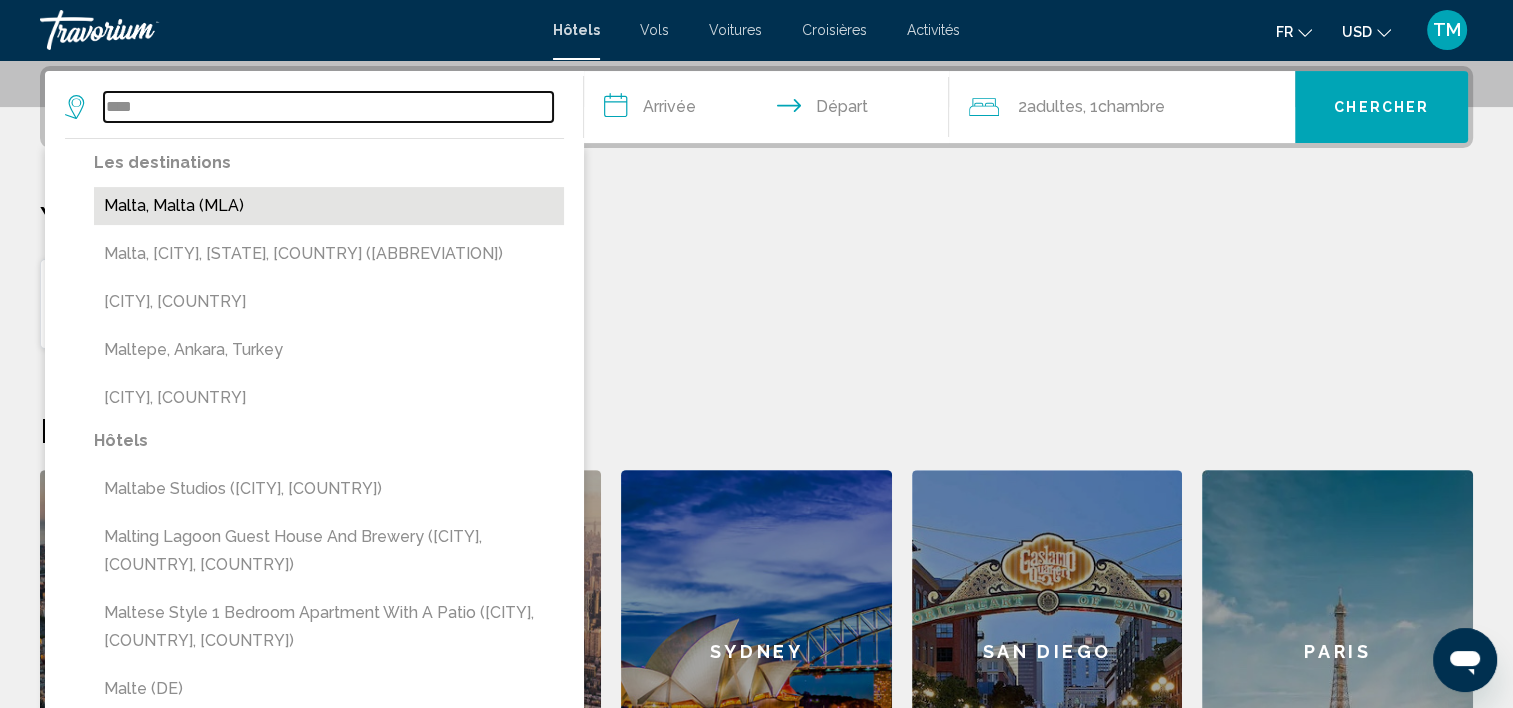 type on "**********" 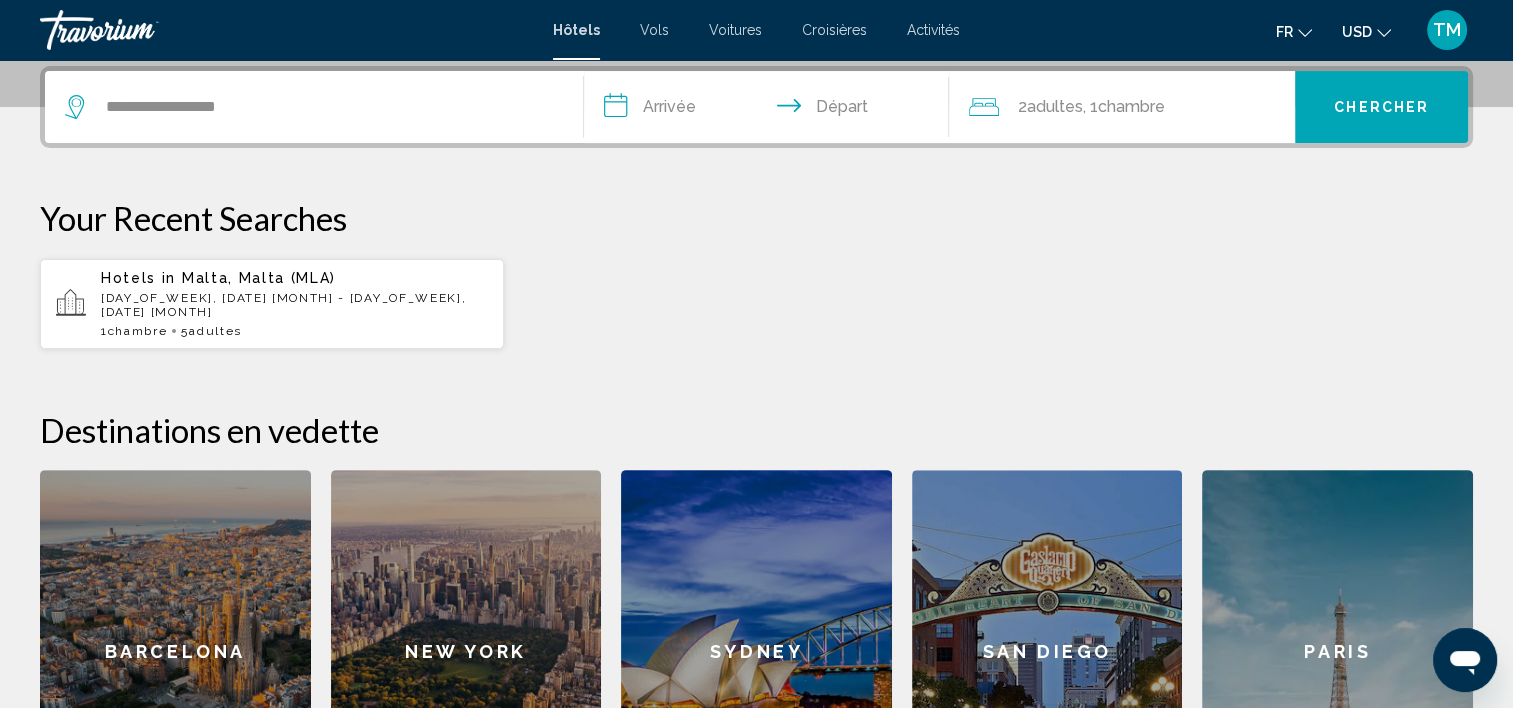 click on "**********" at bounding box center [771, 110] 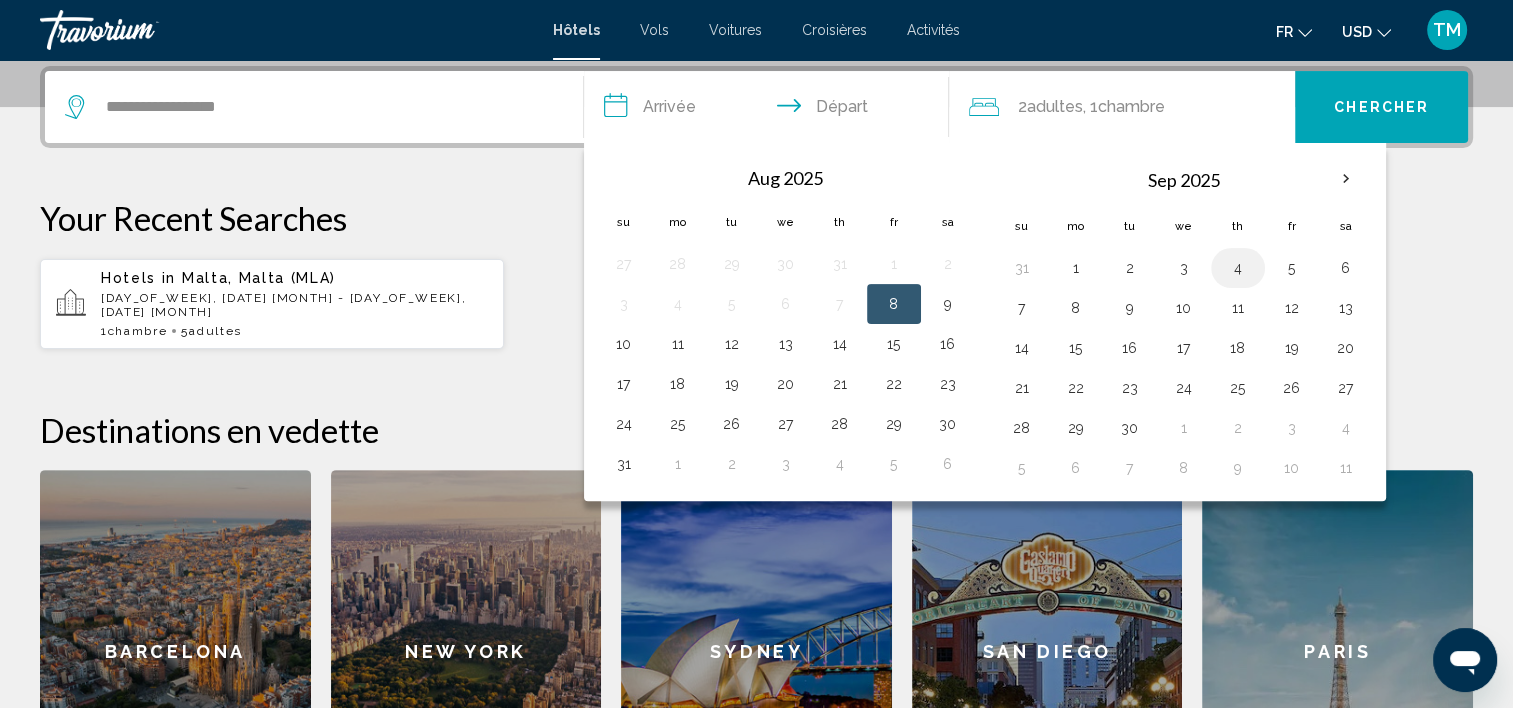 click on "4" at bounding box center (1238, 268) 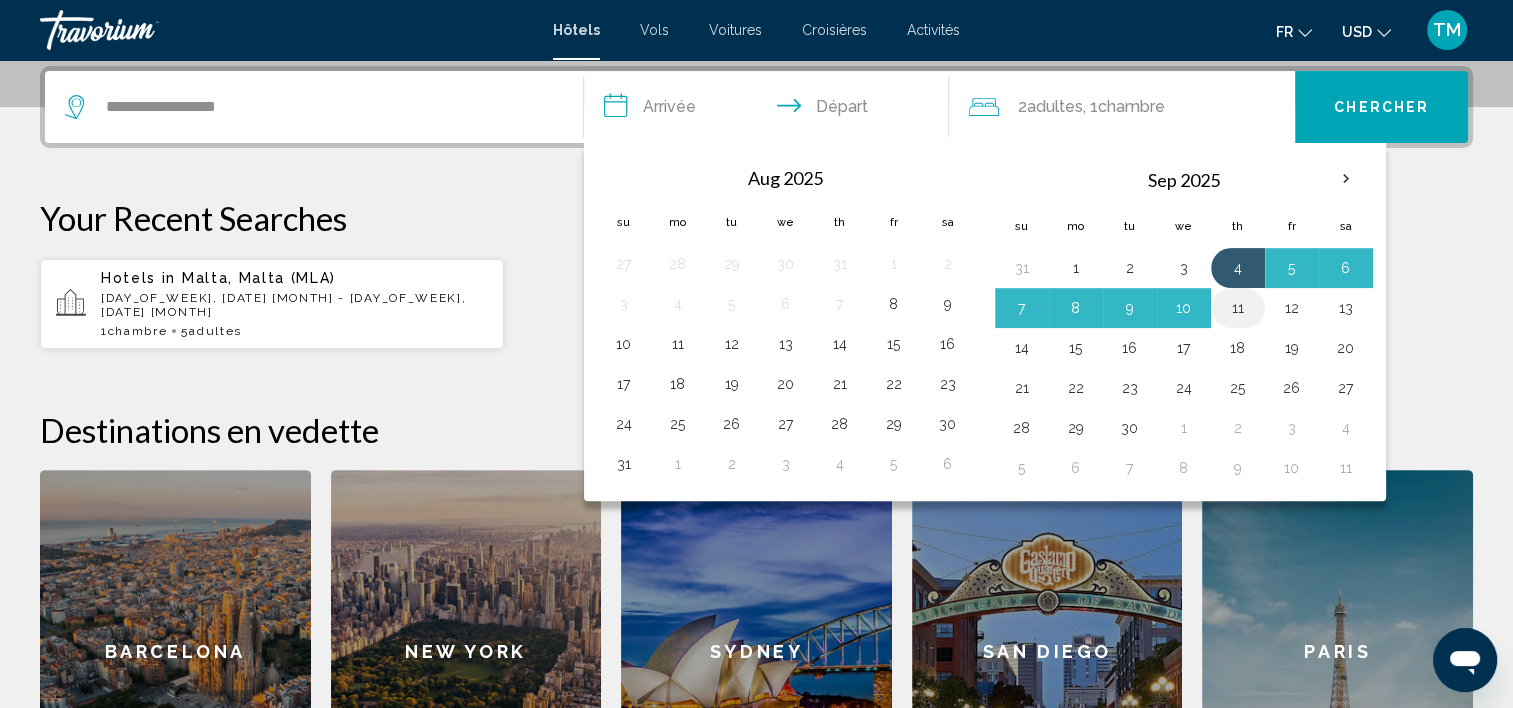 click on "11" at bounding box center (1238, 308) 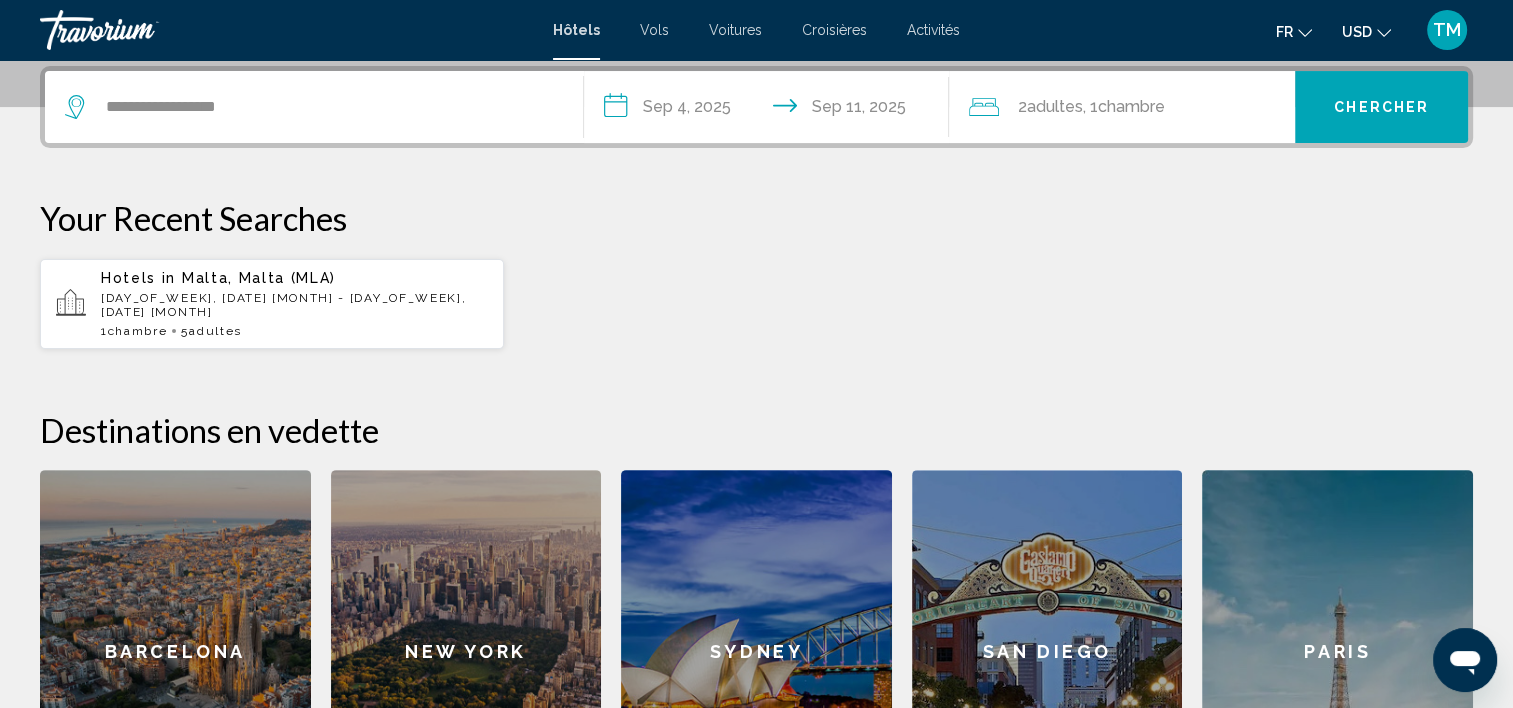 click on "Chambre" 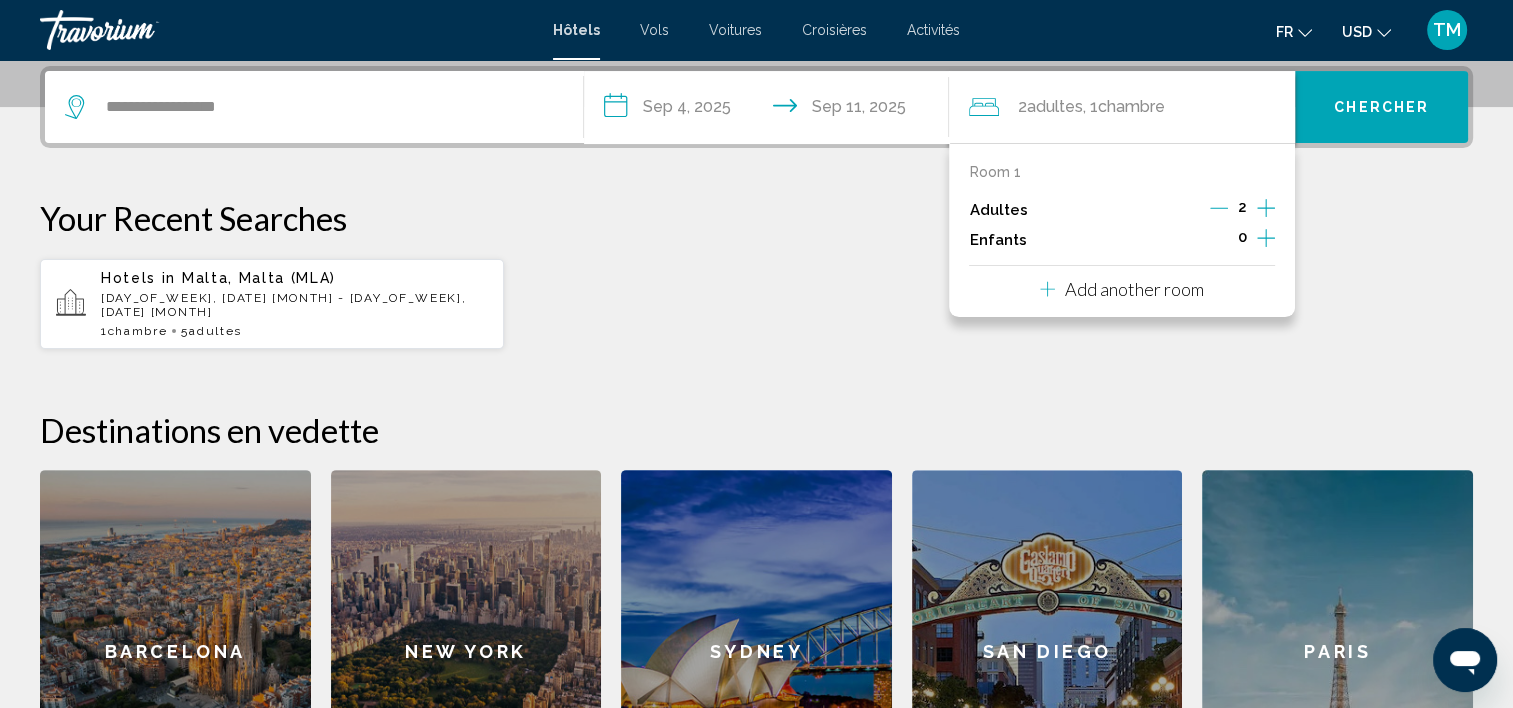click 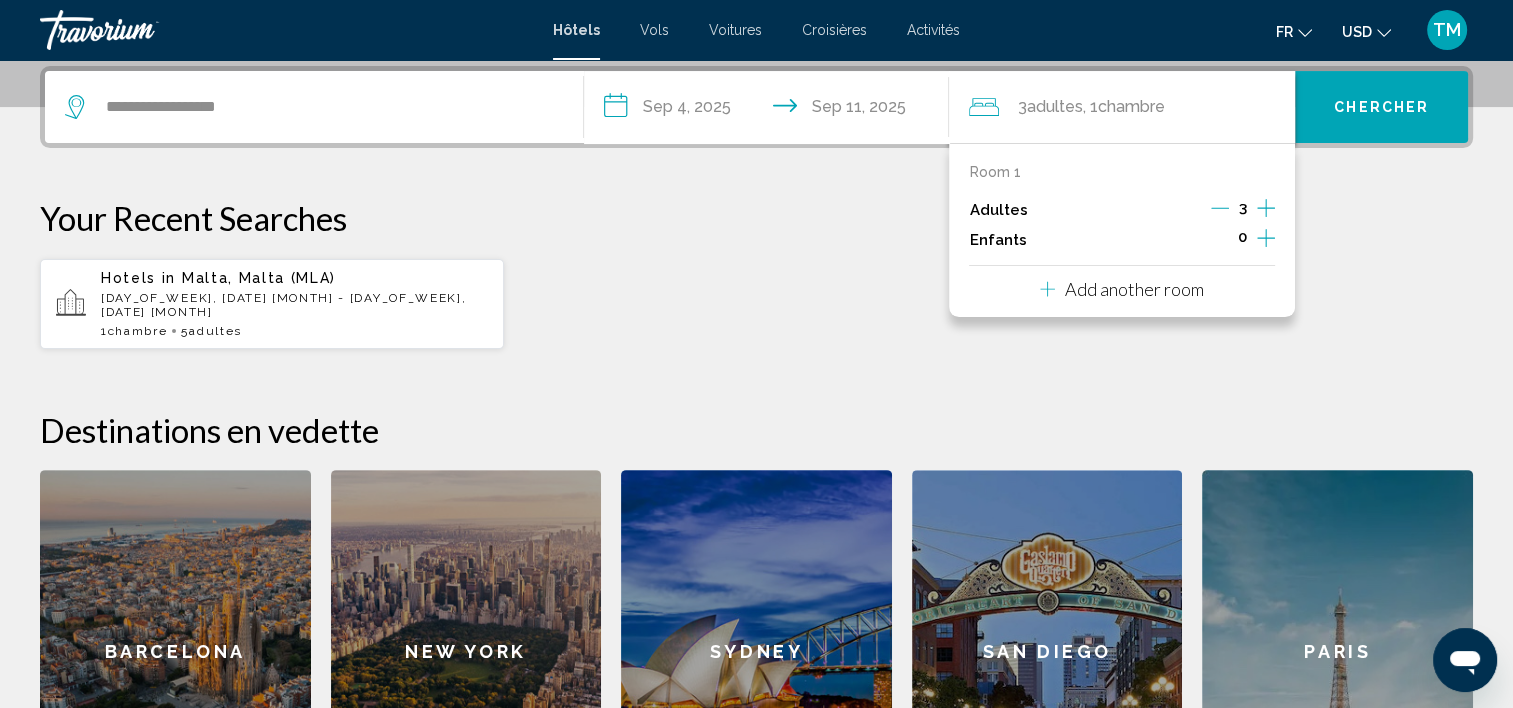 click on "Your Recent Searches" at bounding box center (756, 218) 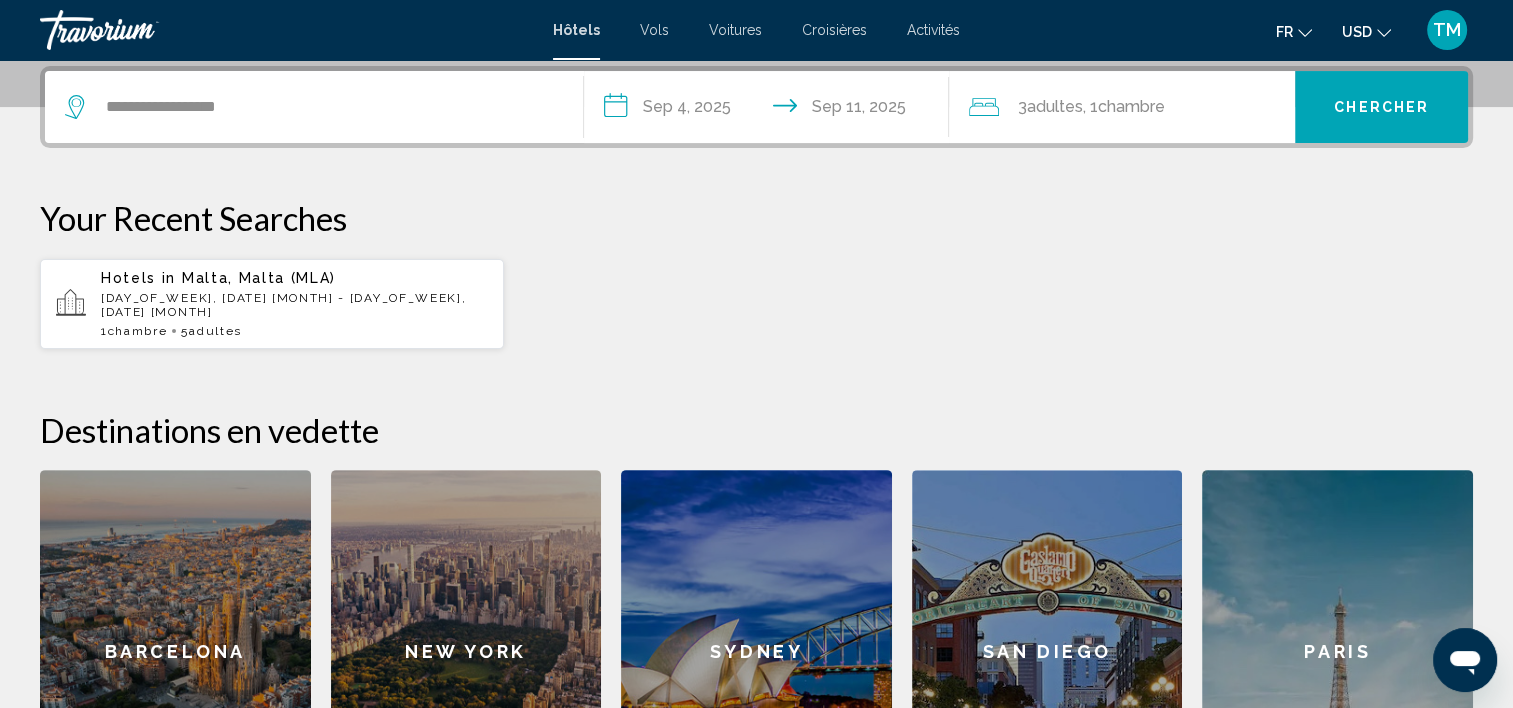 scroll, scrollTop: 507, scrollLeft: 0, axis: vertical 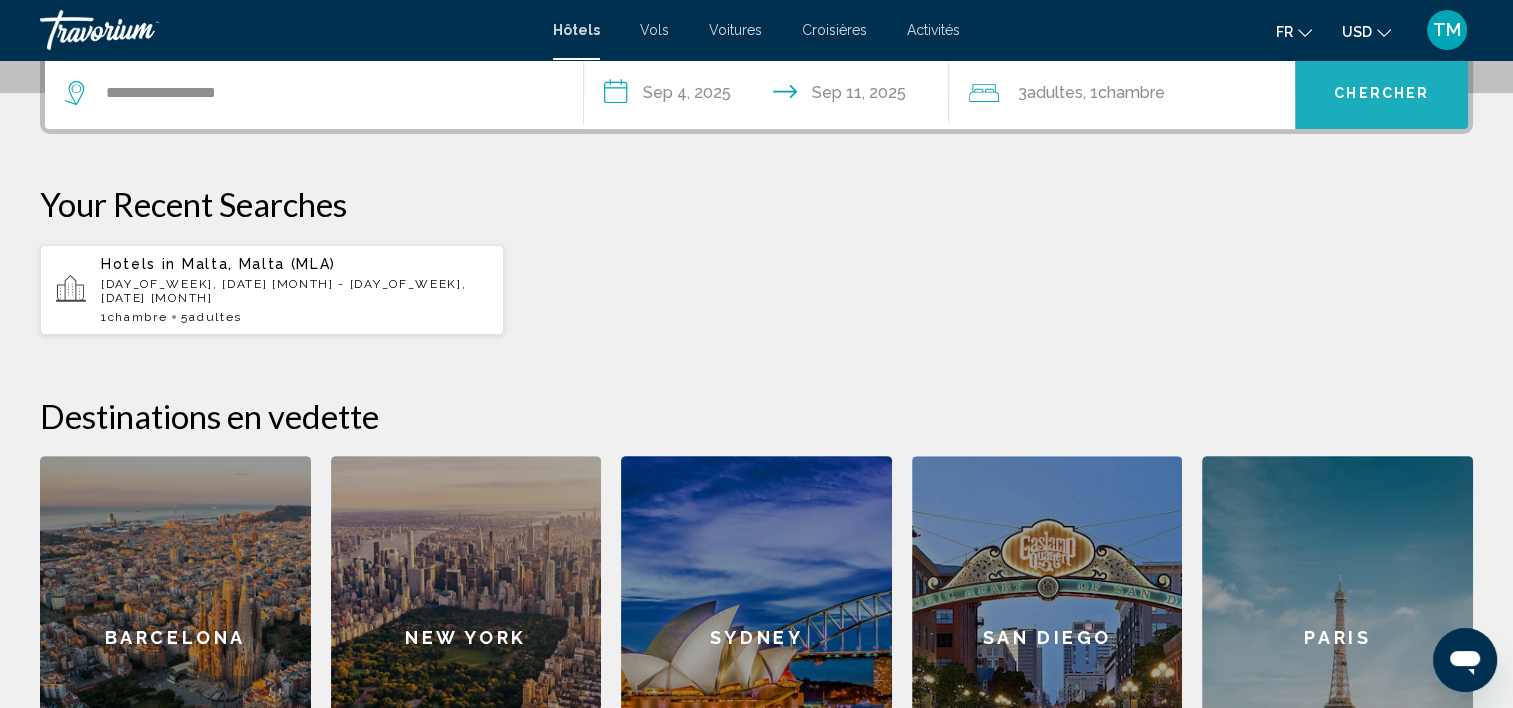click on "Chercher" at bounding box center [1381, 93] 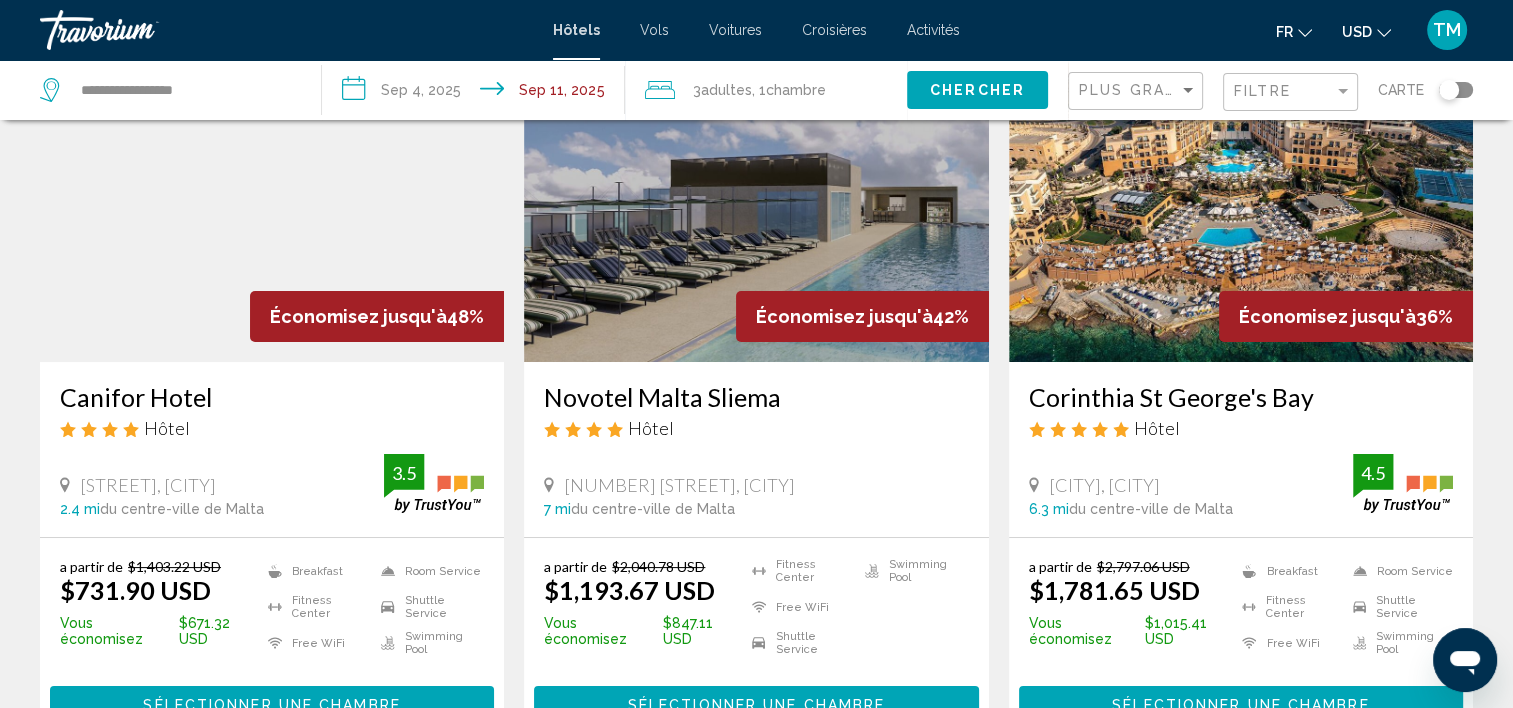 scroll, scrollTop: 0, scrollLeft: 0, axis: both 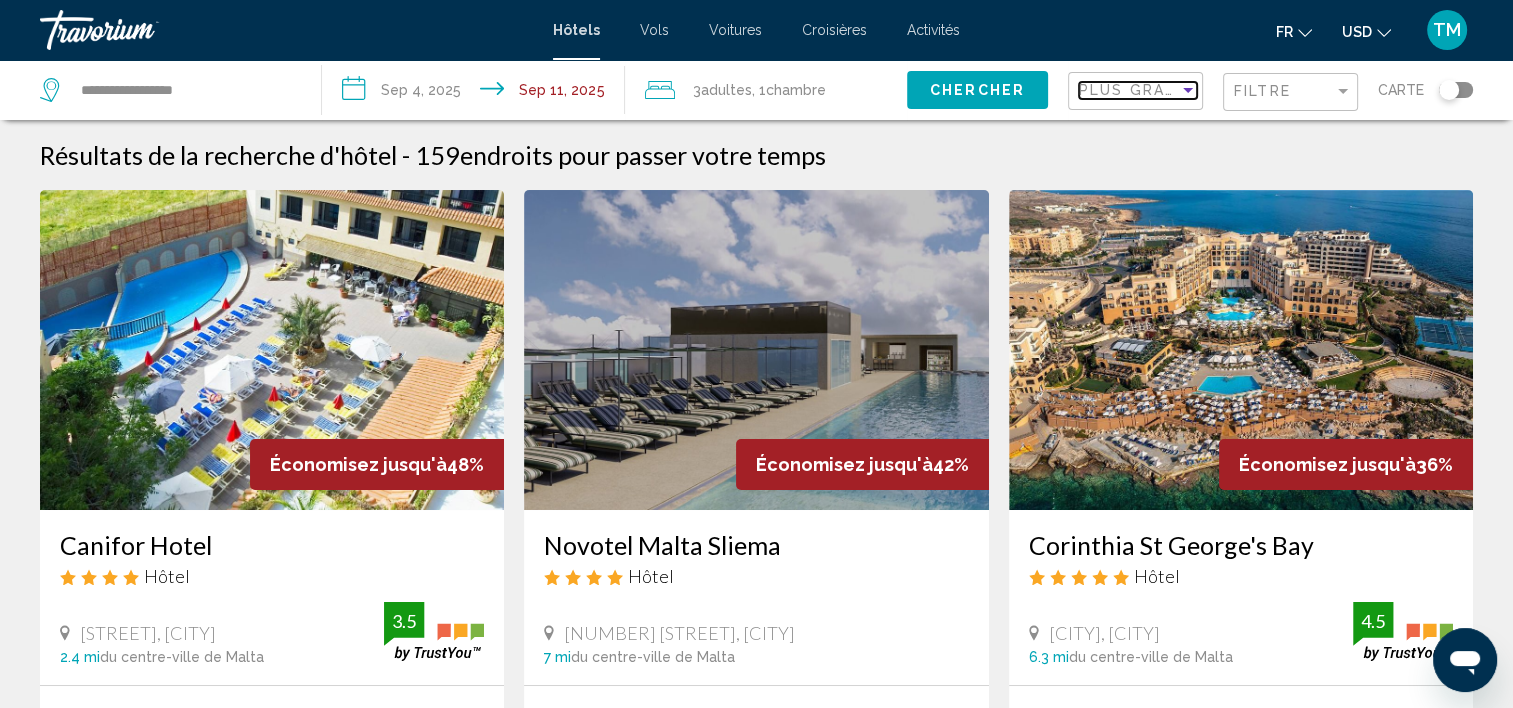 click on "Plus grandes économies" at bounding box center (1198, 90) 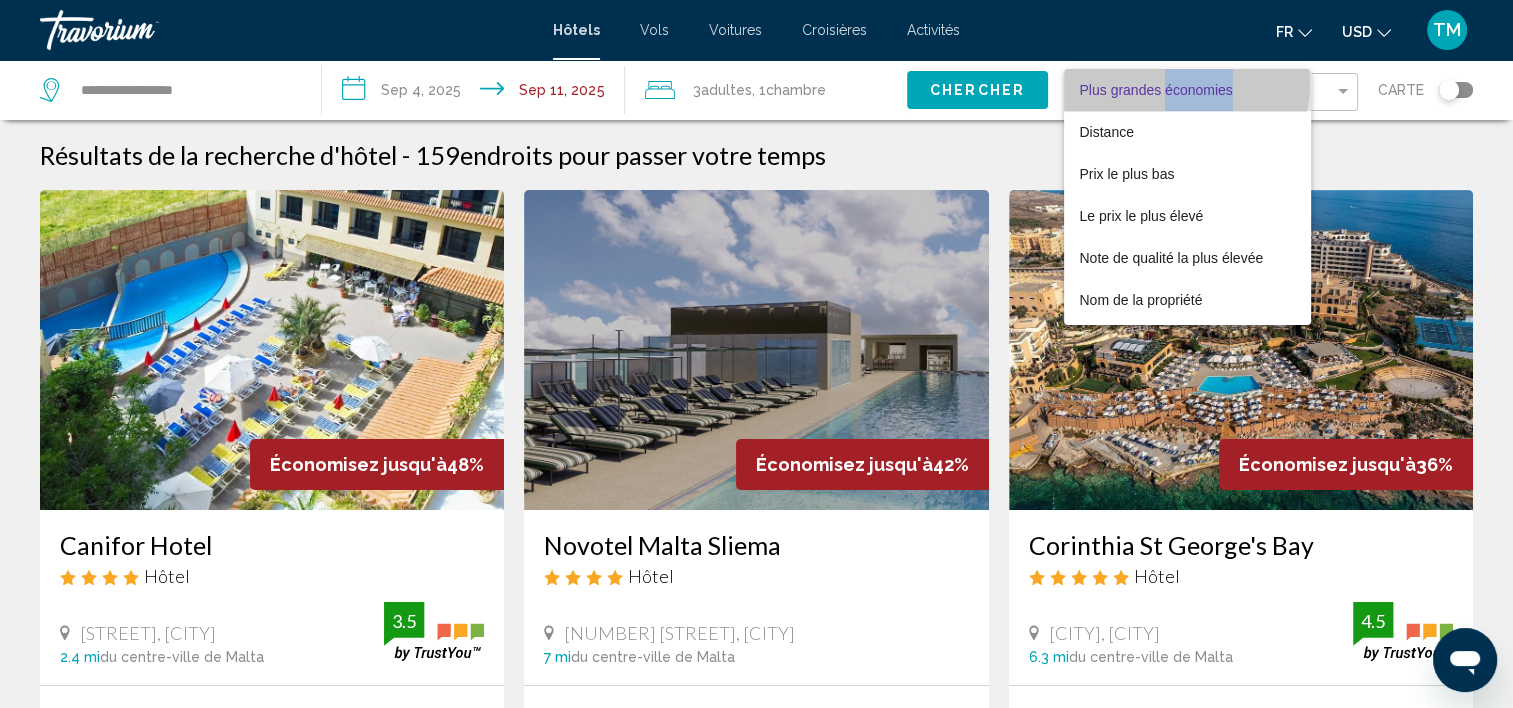 click on "Plus grandes économies" at bounding box center (1156, 90) 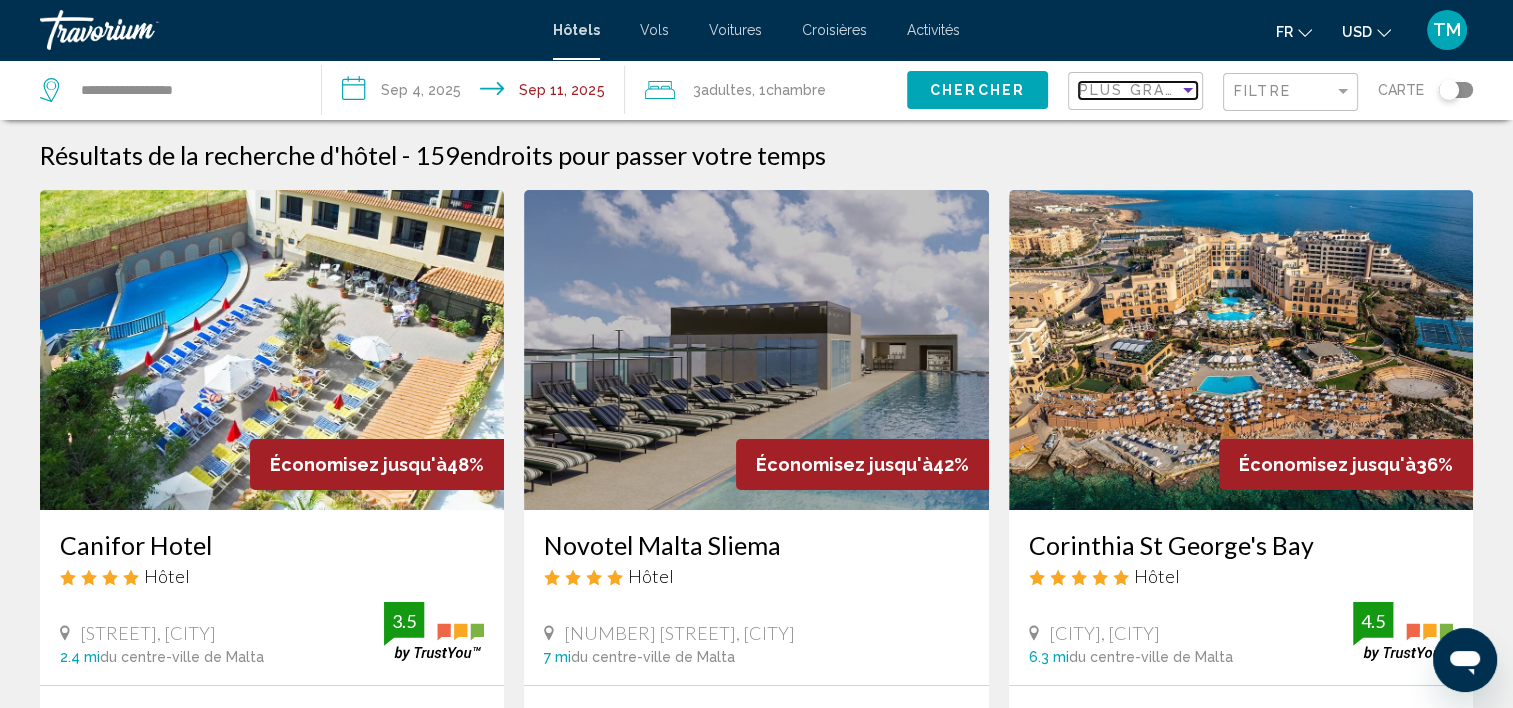 click at bounding box center [1188, 90] 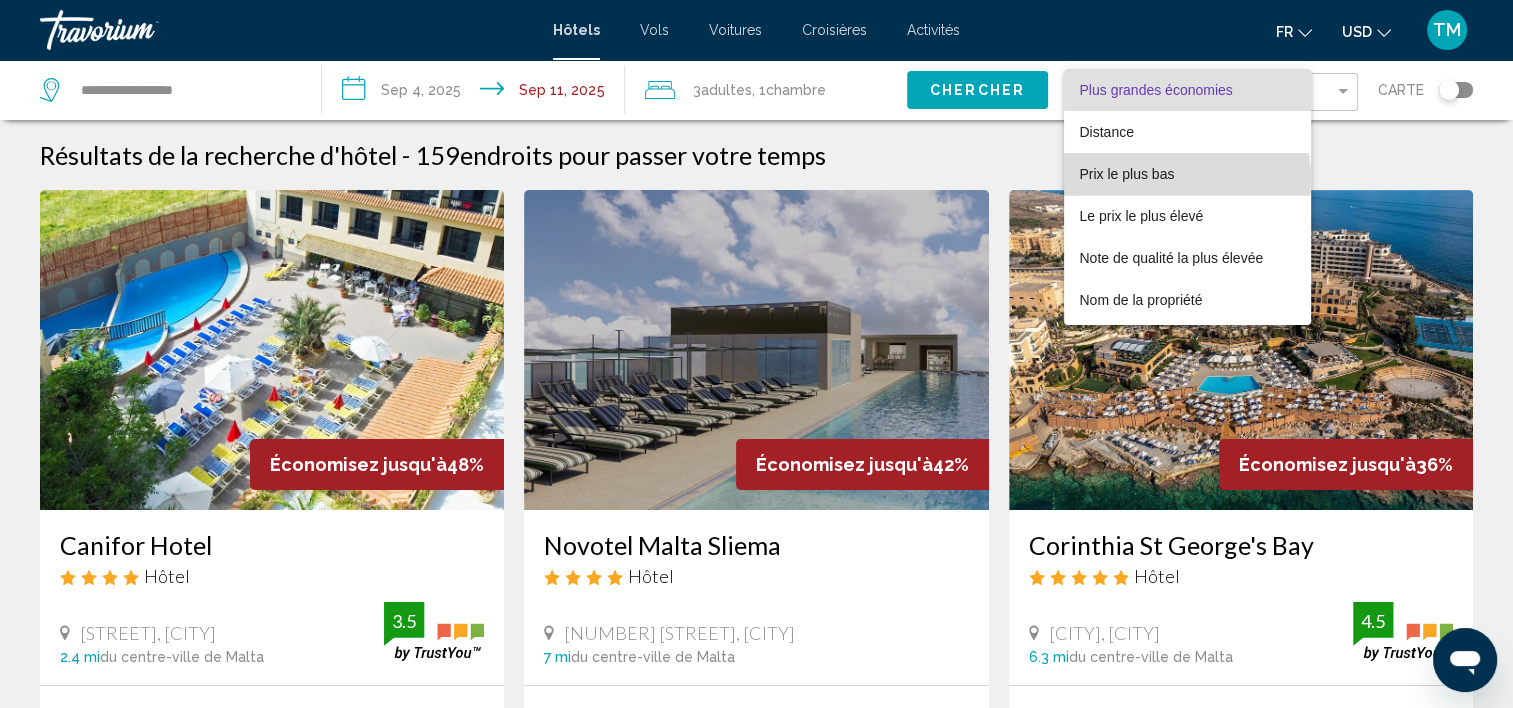 click on "Prix le plus bas" at bounding box center (1127, 174) 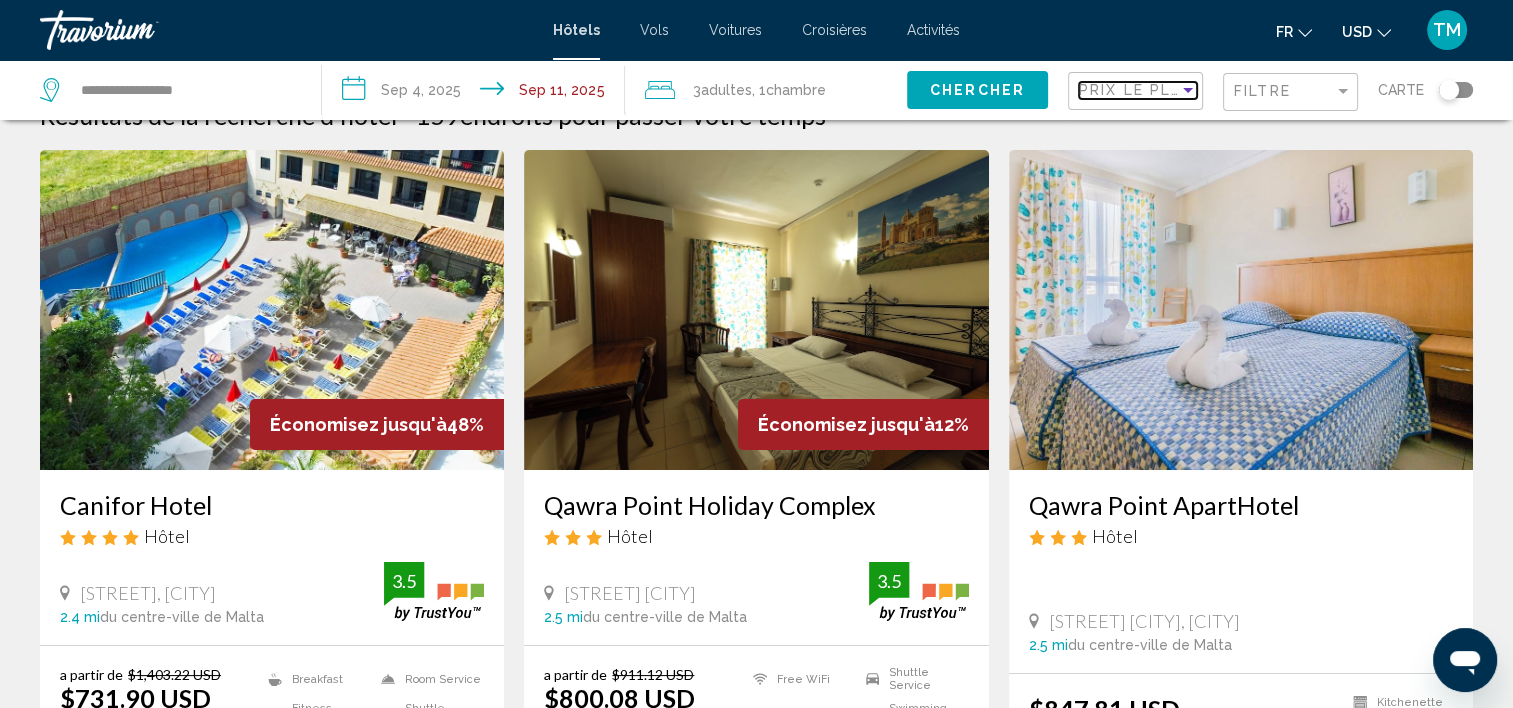scroll, scrollTop: 0, scrollLeft: 0, axis: both 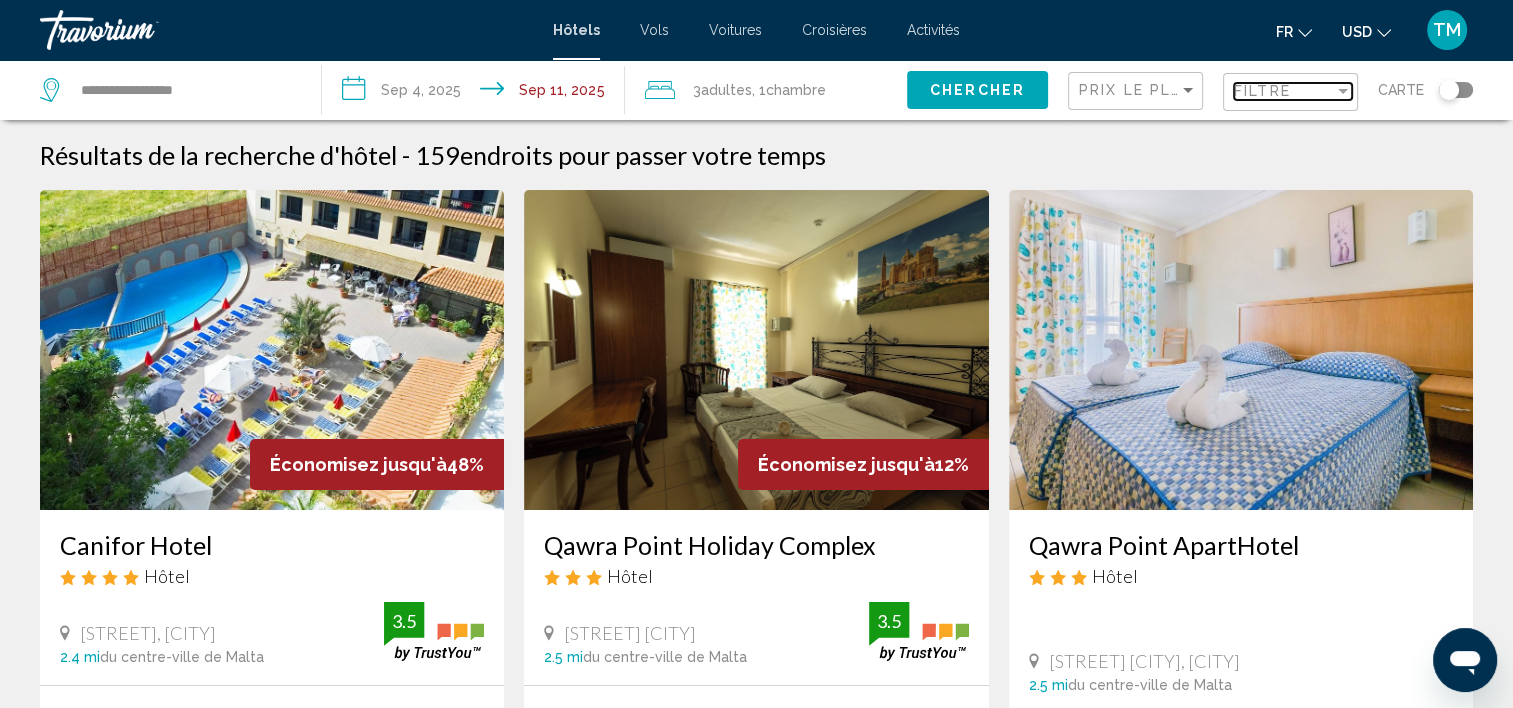 click on "Filtre" at bounding box center [1284, 91] 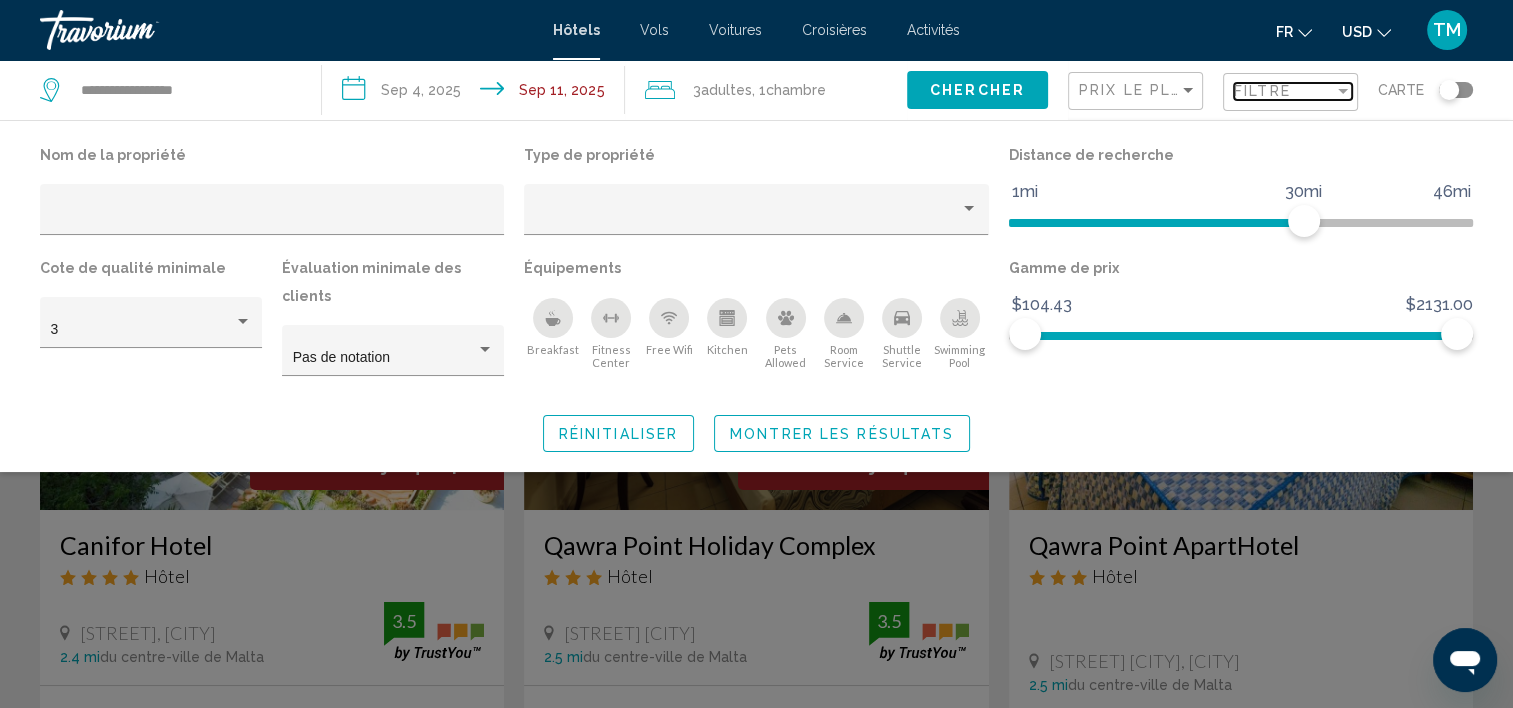 click on "Filtre" at bounding box center (1284, 91) 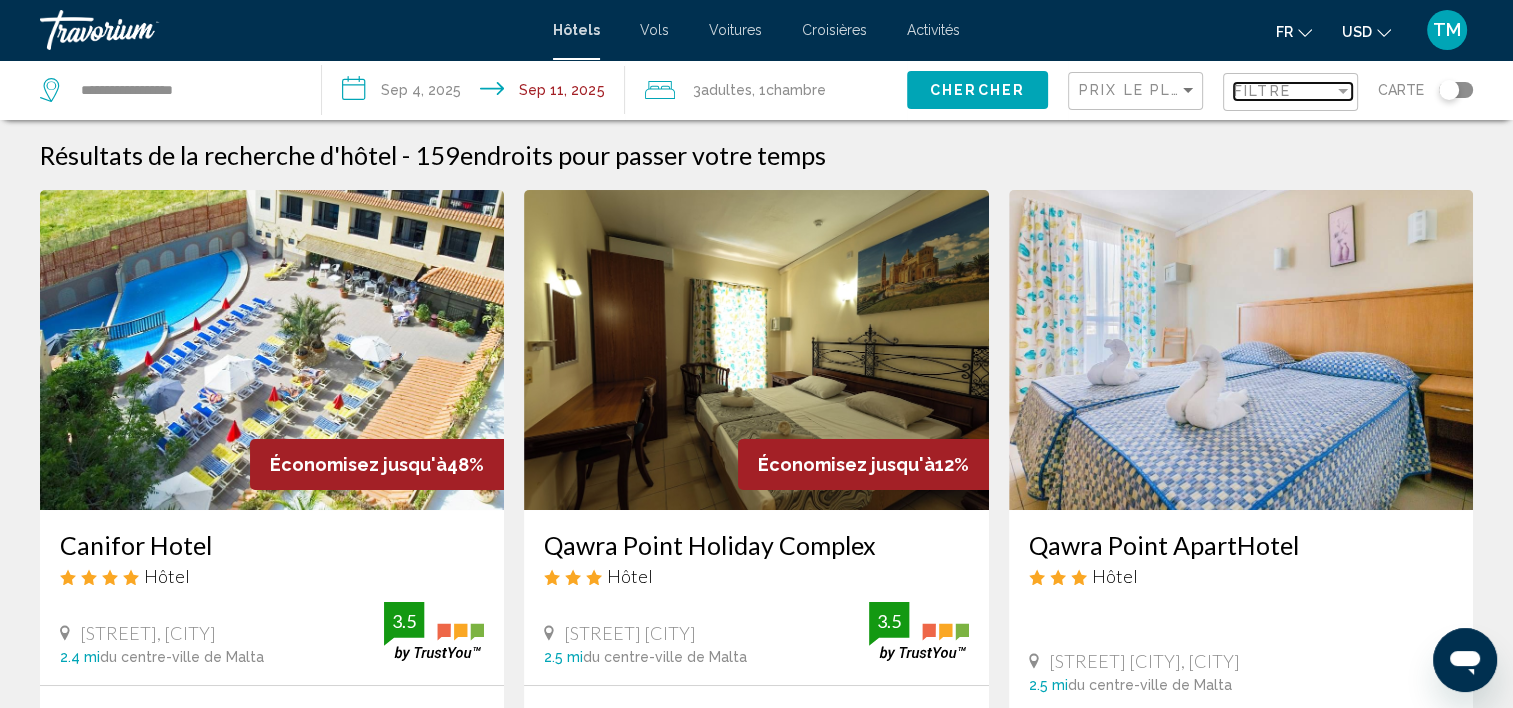 click on "Filtre" at bounding box center (1284, 91) 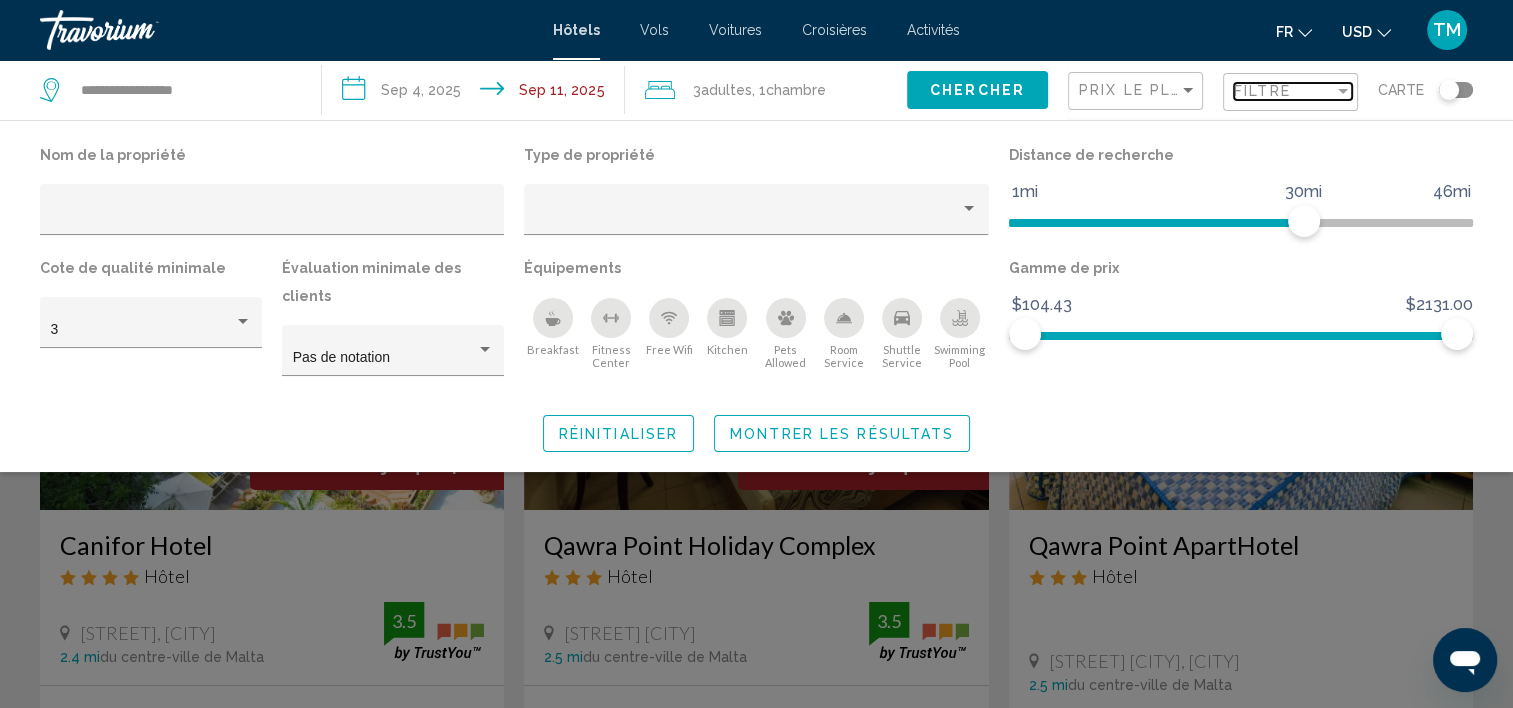 click on "Filtre" at bounding box center [1284, 91] 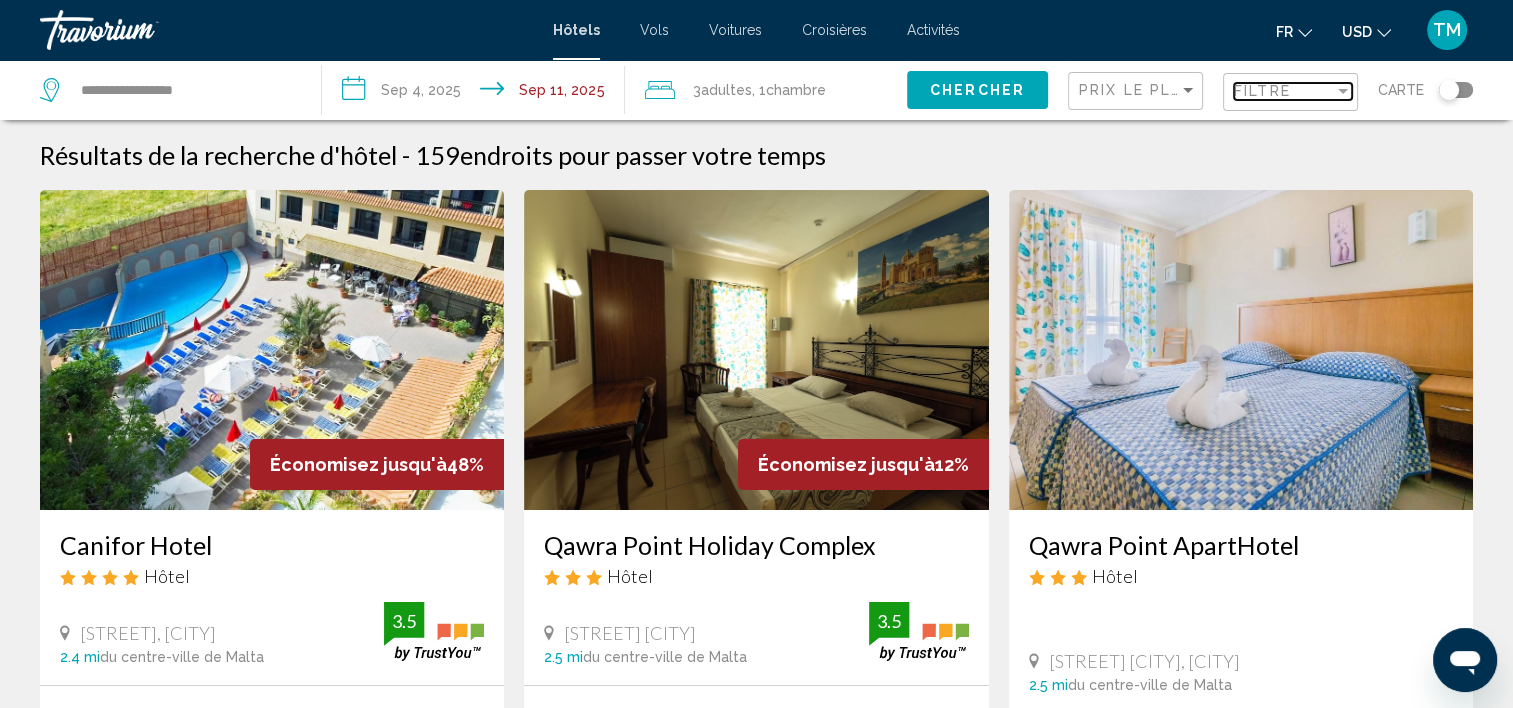 click on "Filtre" at bounding box center (1284, 91) 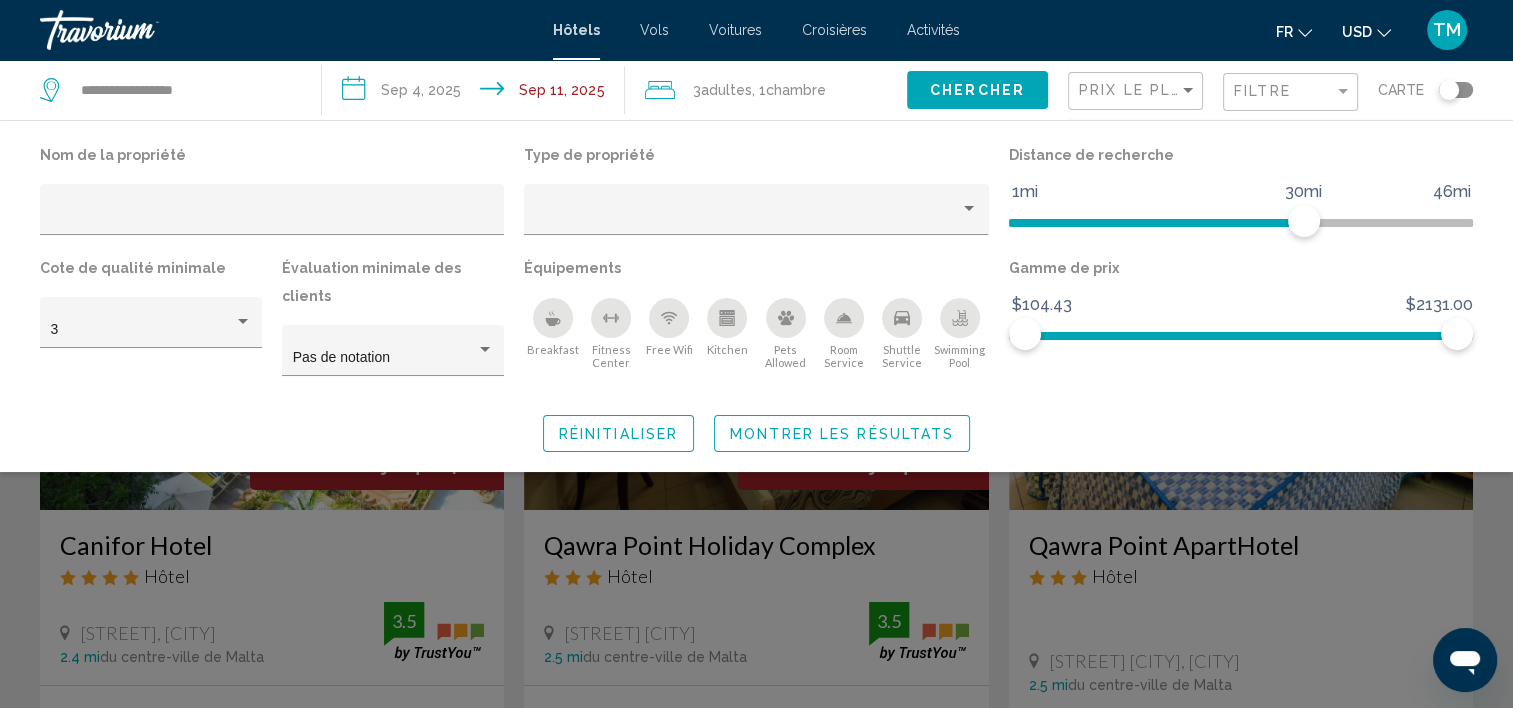 click 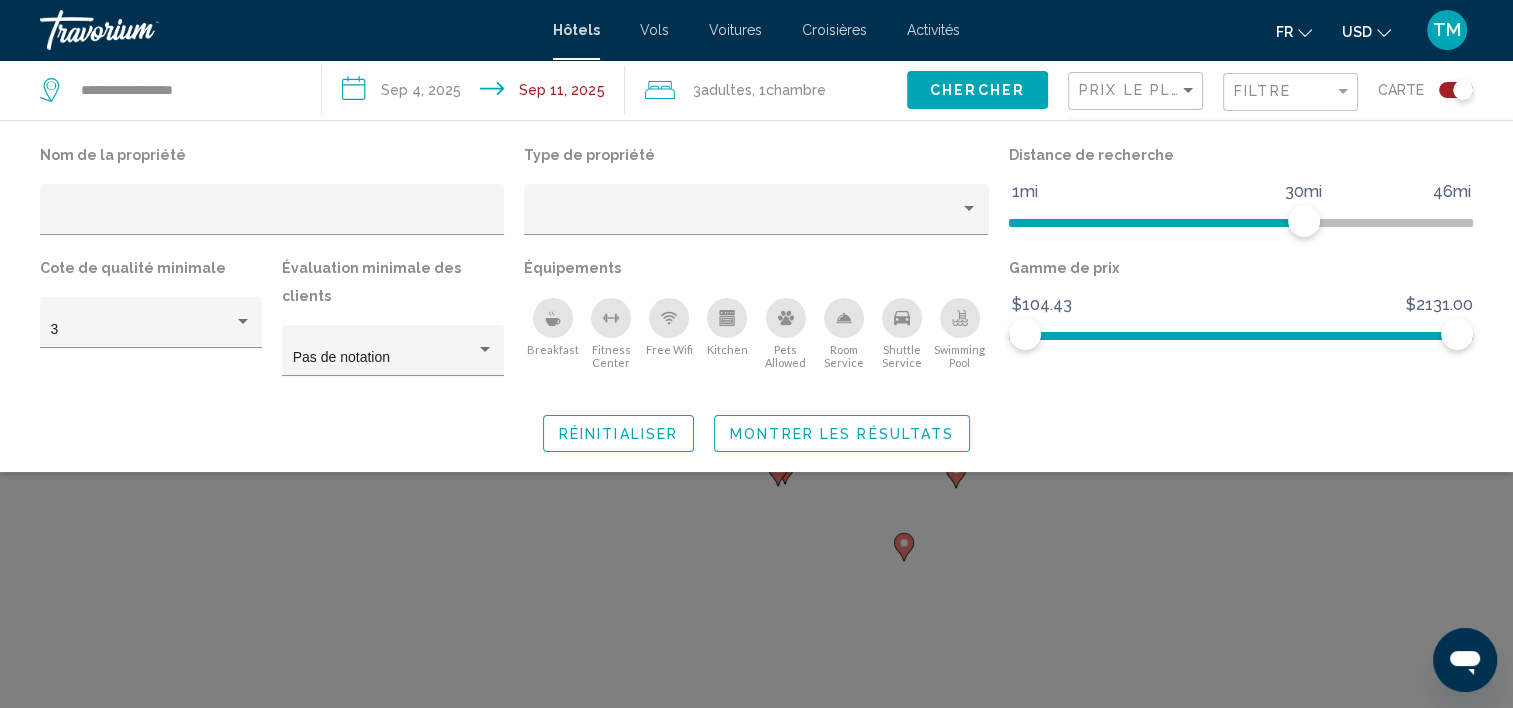 click 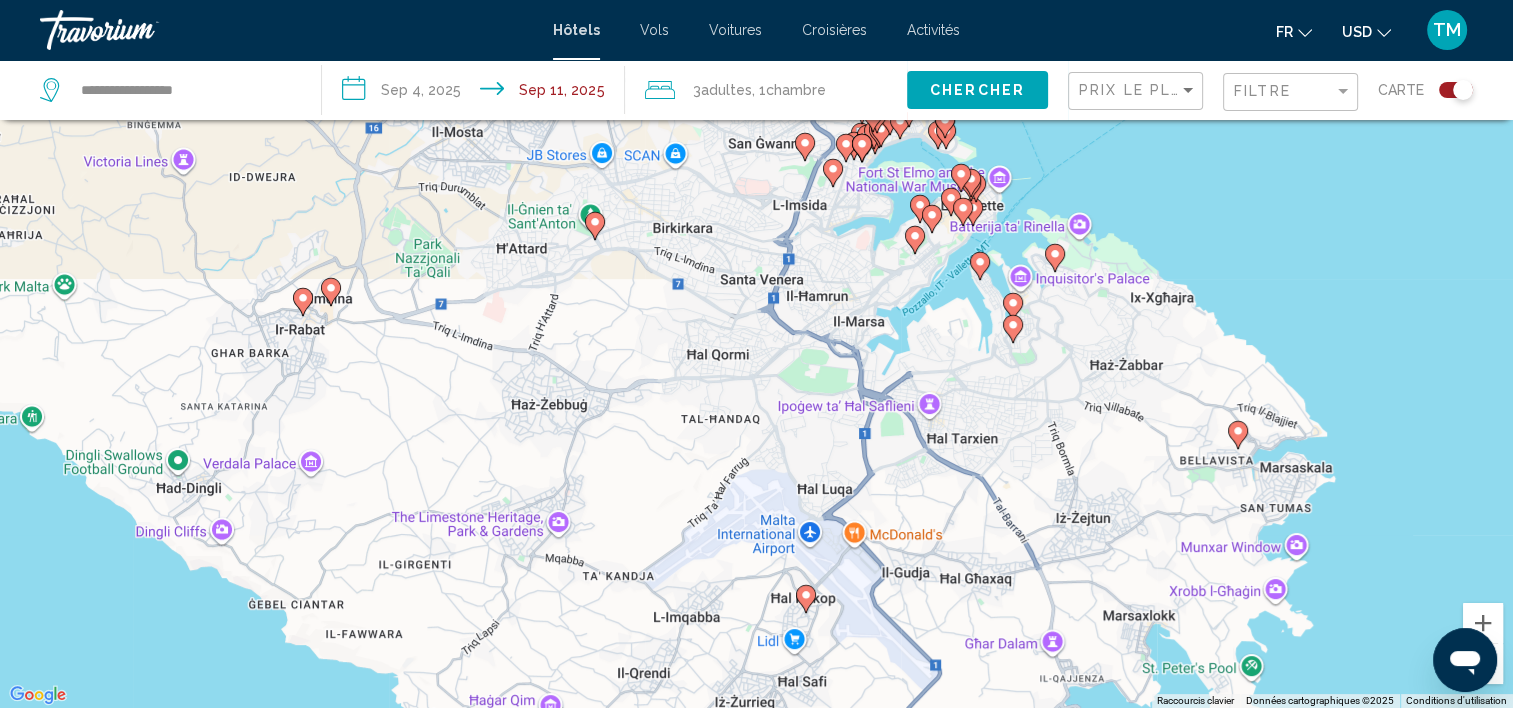 click on "Pour activer le glissement avec le clavier, appuyez sur Alt+Entrée. Une fois ce mode activé, utilisez les touches fléchées pour déplacer le repère. Pour valider le déplacement, appuyez sur Entrée. Pour annuler, appuyez sur Échap." at bounding box center [756, 354] 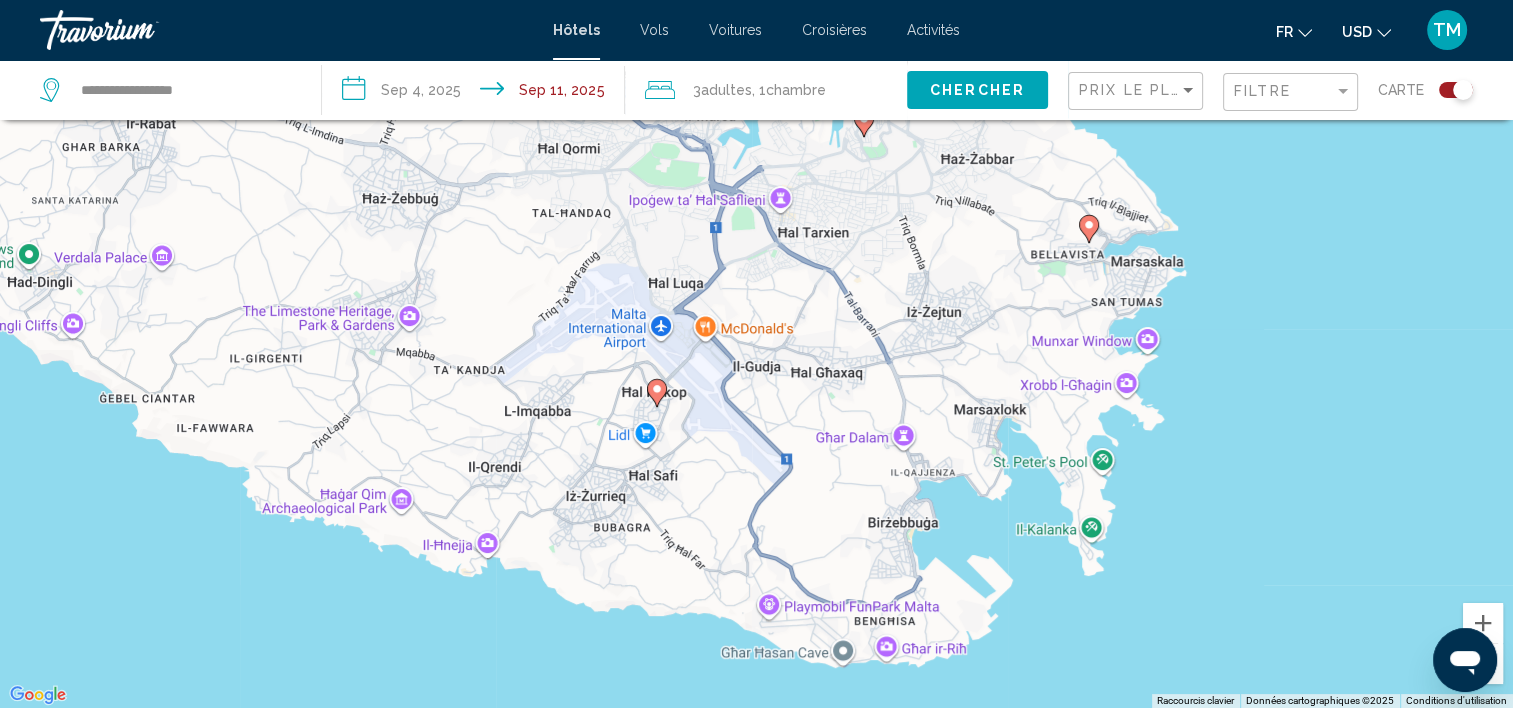 drag, startPoint x: 834, startPoint y: 567, endPoint x: 683, endPoint y: 356, distance: 259.46484 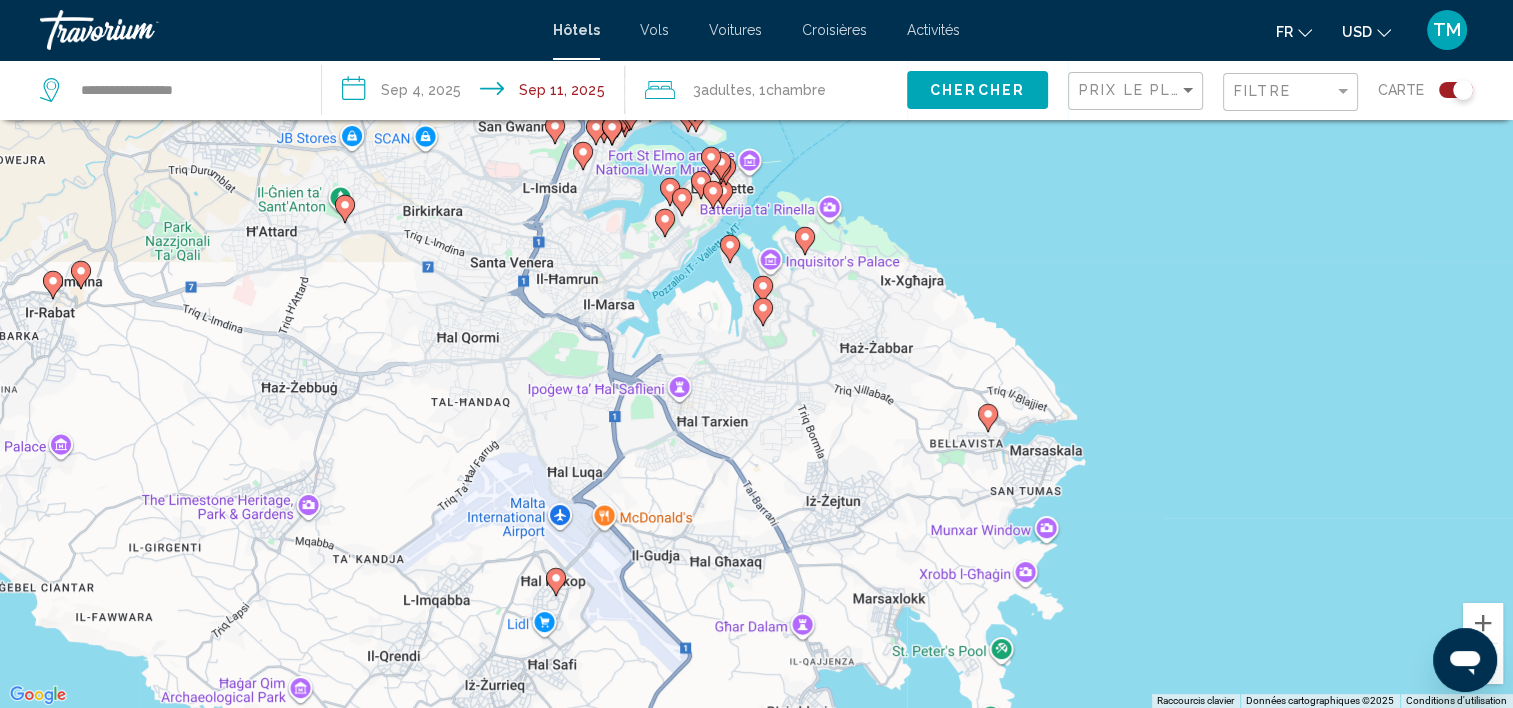 drag, startPoint x: 918, startPoint y: 264, endPoint x: 817, endPoint y: 456, distance: 216.94469 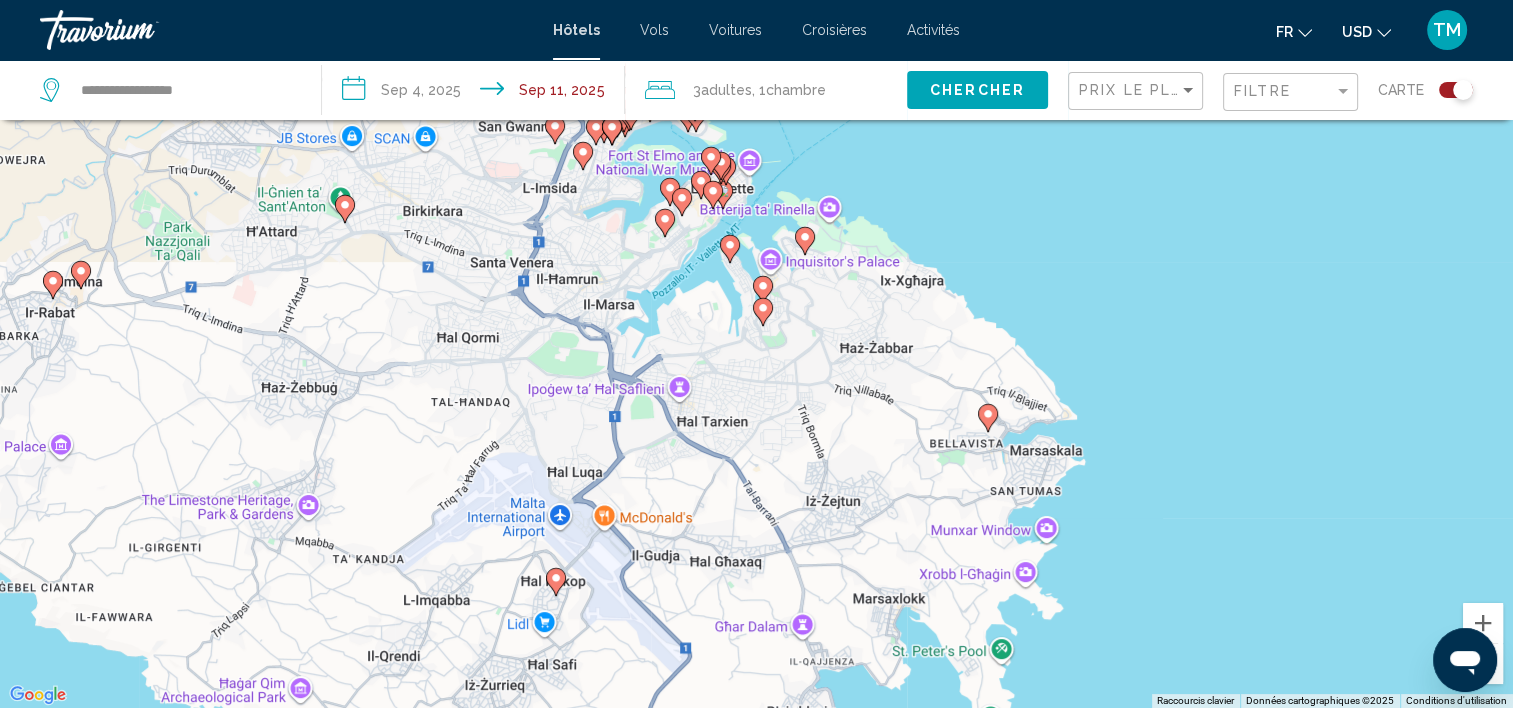 click on "Pour activer le glissement avec le clavier, appuyez sur Alt+Entrée. Une fois ce mode activé, utilisez les touches fléchées pour déplacer le repère. Pour valider le déplacement, appuyez sur Entrée. Pour annuler, appuyez sur Échap." at bounding box center (756, 354) 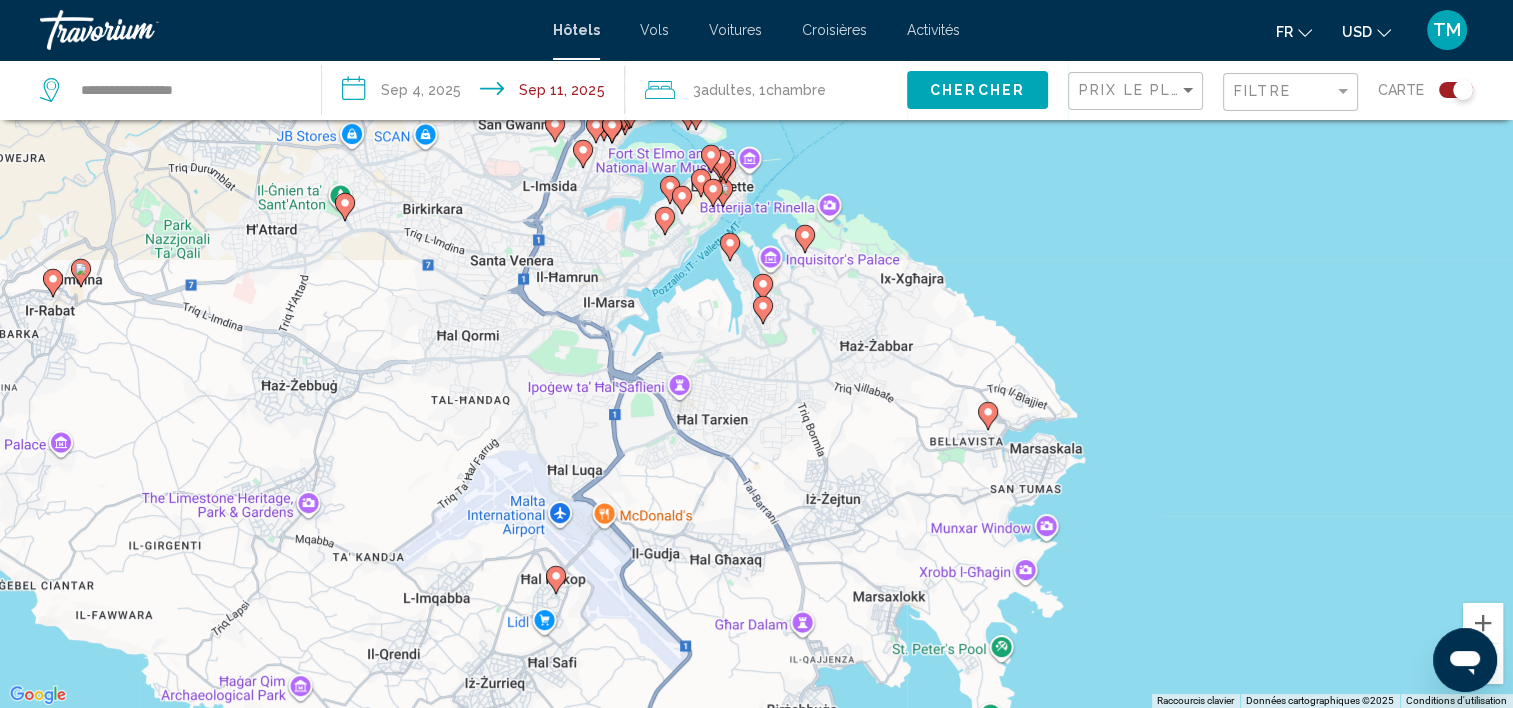 click 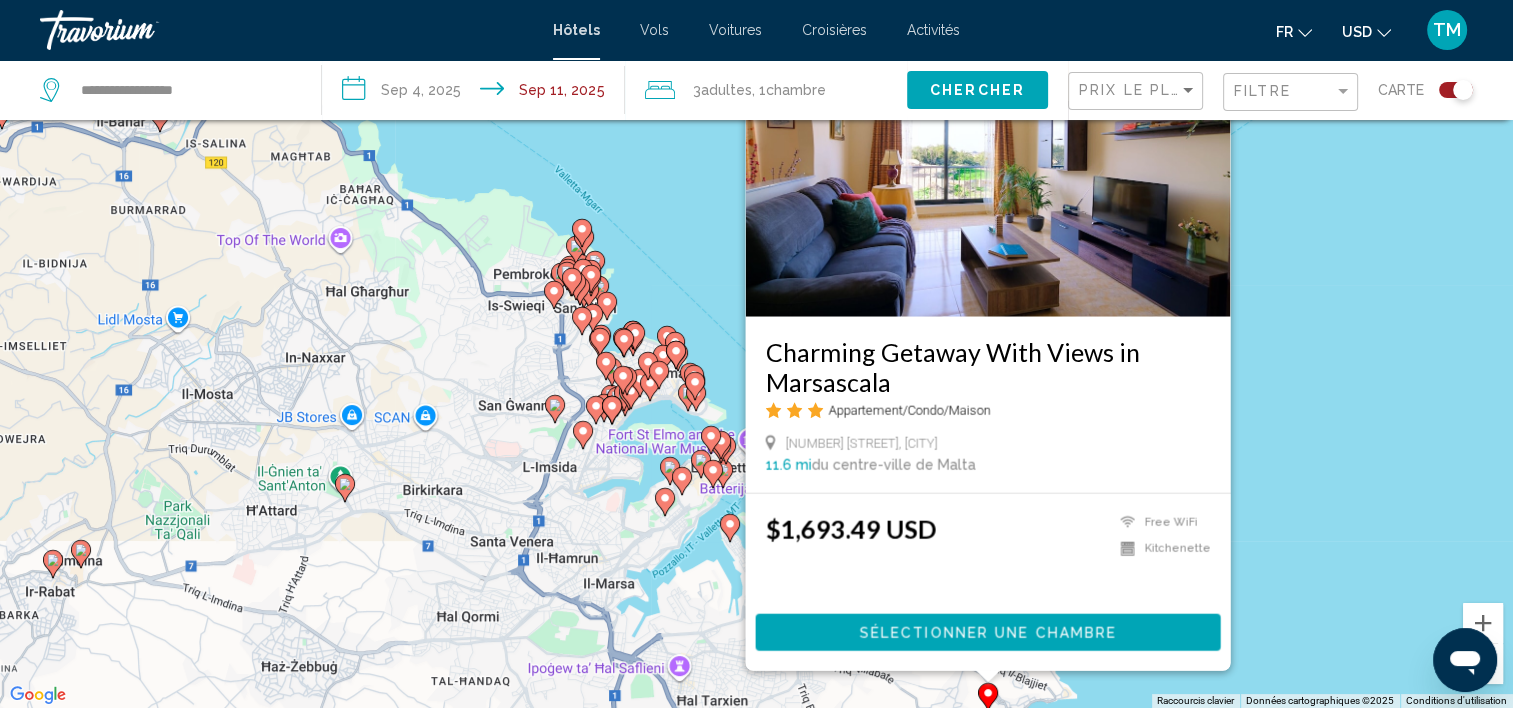 click on "Pour activer le glissement avec le clavier, appuyez sur Alt+Entrée. Une fois ce mode activé, utilisez les touches fléchées pour déplacer le repère. Pour valider le déplacement, appuyez sur Entrée. Pour annuler, appuyez sur Échap.  Charming Getaway With Views in Marsascala
Appartement/Condo/Maison
[NUMBER] [STREET] [NUMBER], [CITY] [NUMBER] mi  du centre-ville de Malta de l'hôtel $1,693.49 USD
Free WiFi
Kitchenette  Sélectionner une chambre" at bounding box center (756, 354) 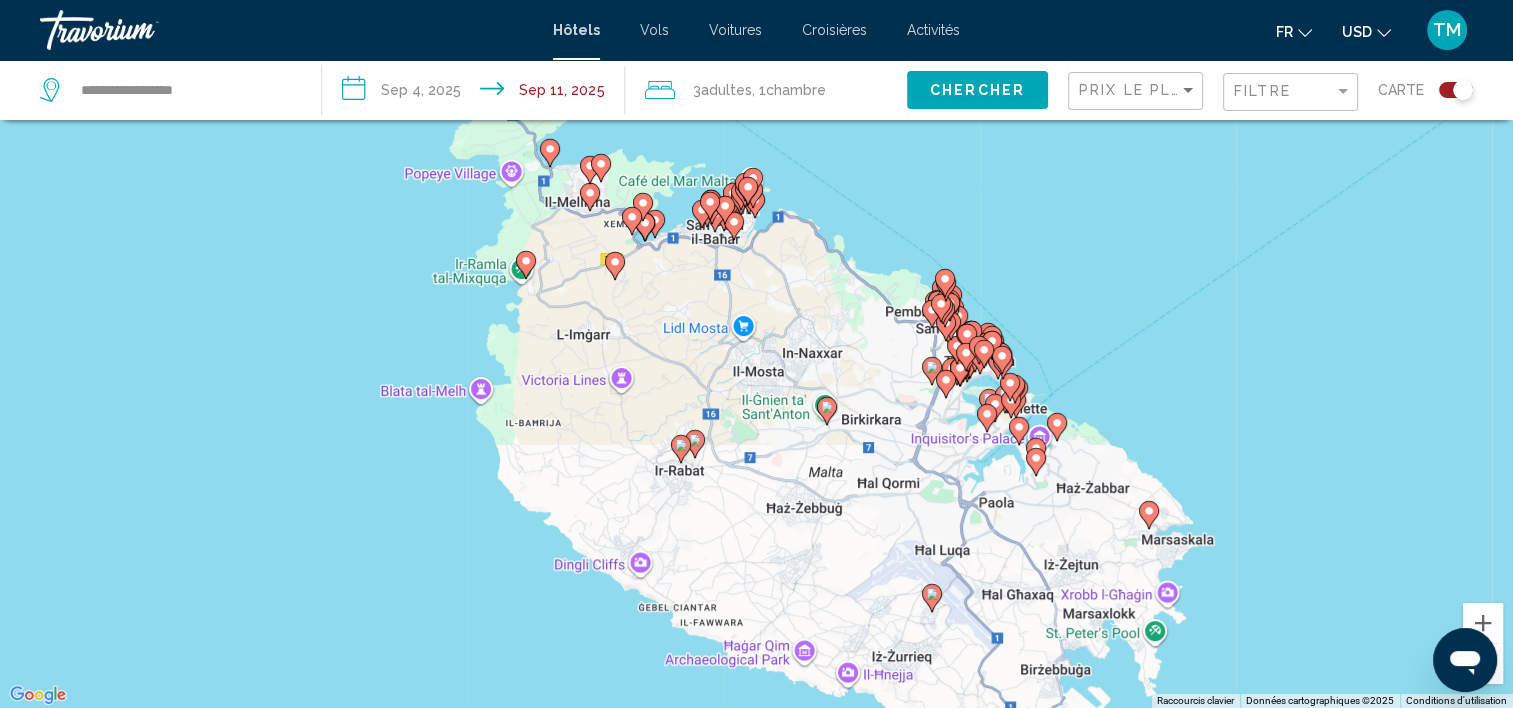drag, startPoint x: 1016, startPoint y: 425, endPoint x: 1061, endPoint y: 230, distance: 200.12495 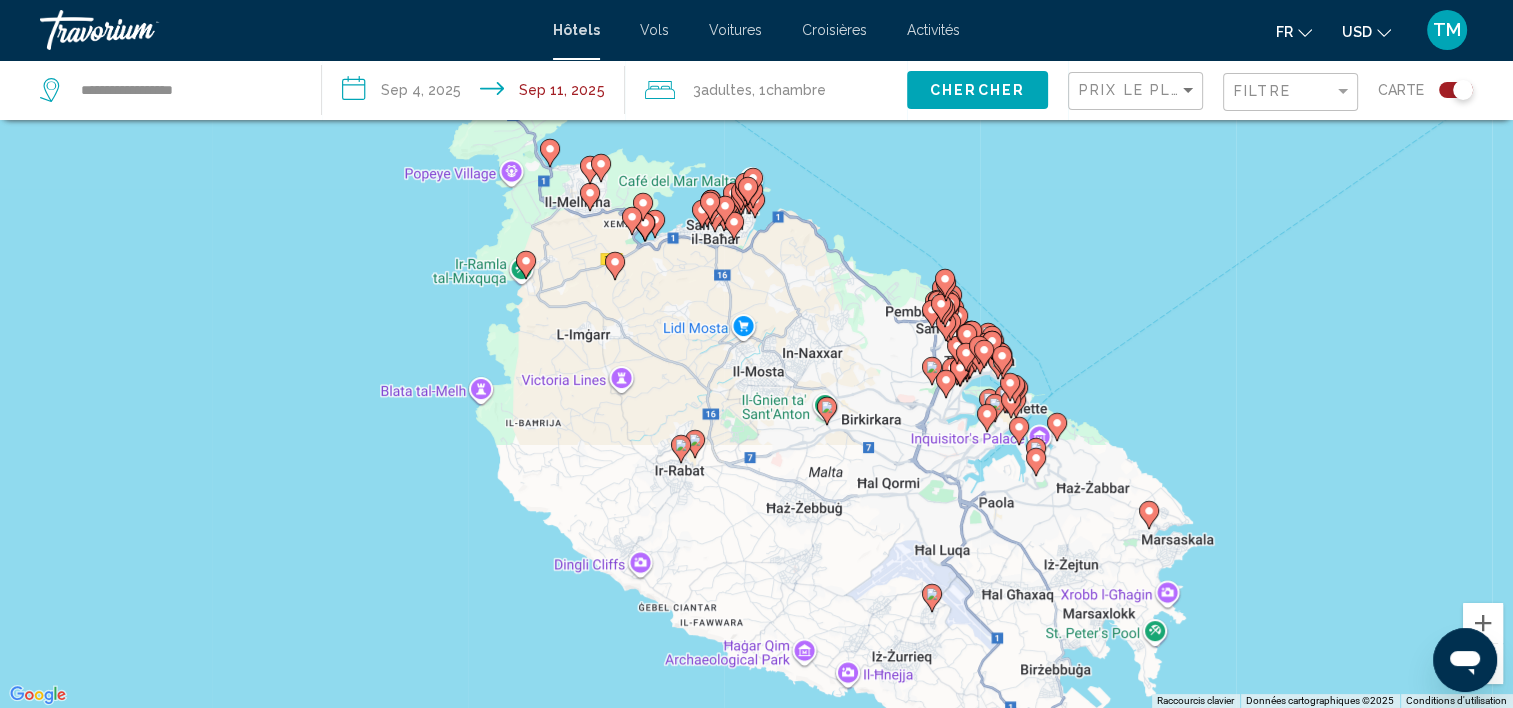 click on "Pour activer le glissement avec le clavier, appuyez sur Alt+Entrée. Une fois ce mode activé, utilisez les touches fléchées pour déplacer le repère. Pour valider le déplacement, appuyez sur Entrée. Pour annuler, appuyez sur Échap." at bounding box center (756, 354) 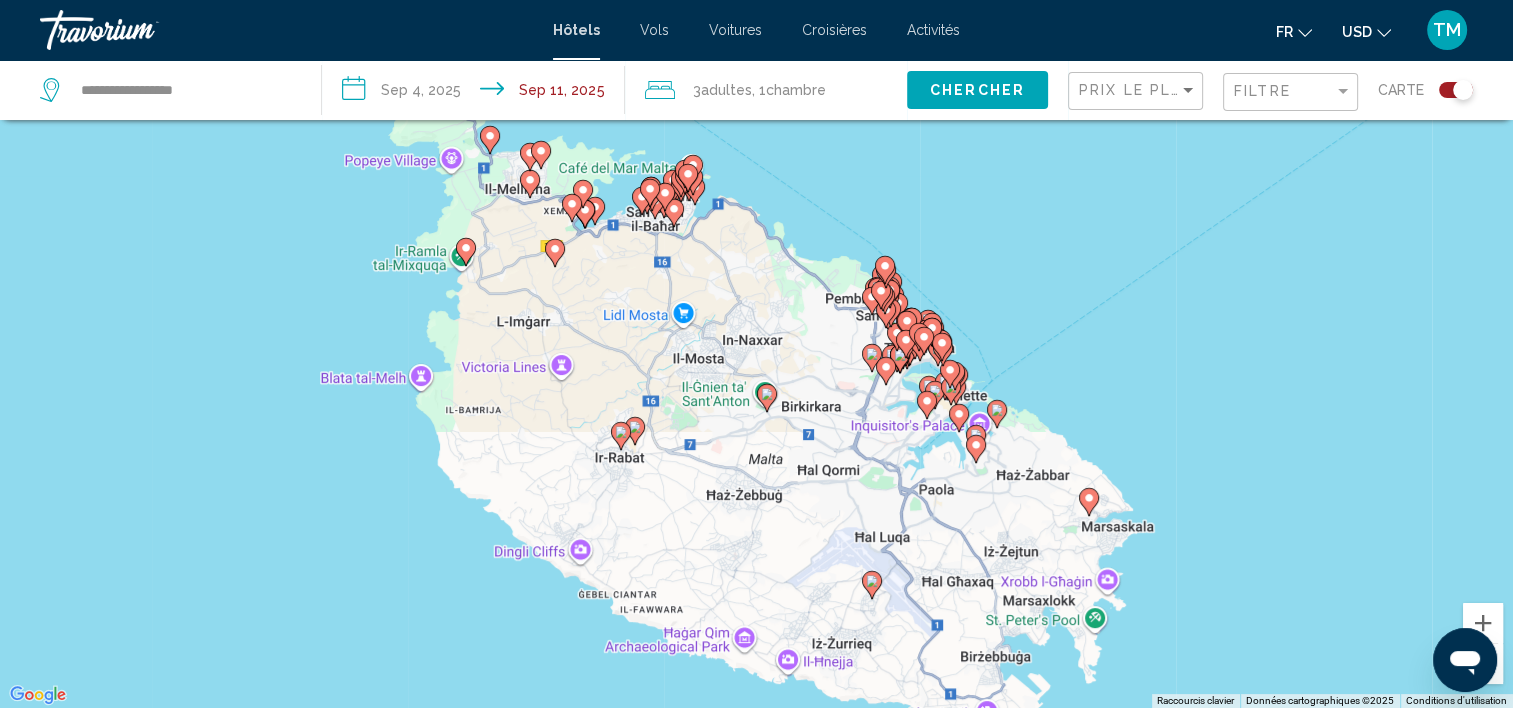 drag, startPoint x: 1061, startPoint y: 230, endPoint x: 996, endPoint y: 216, distance: 66.4906 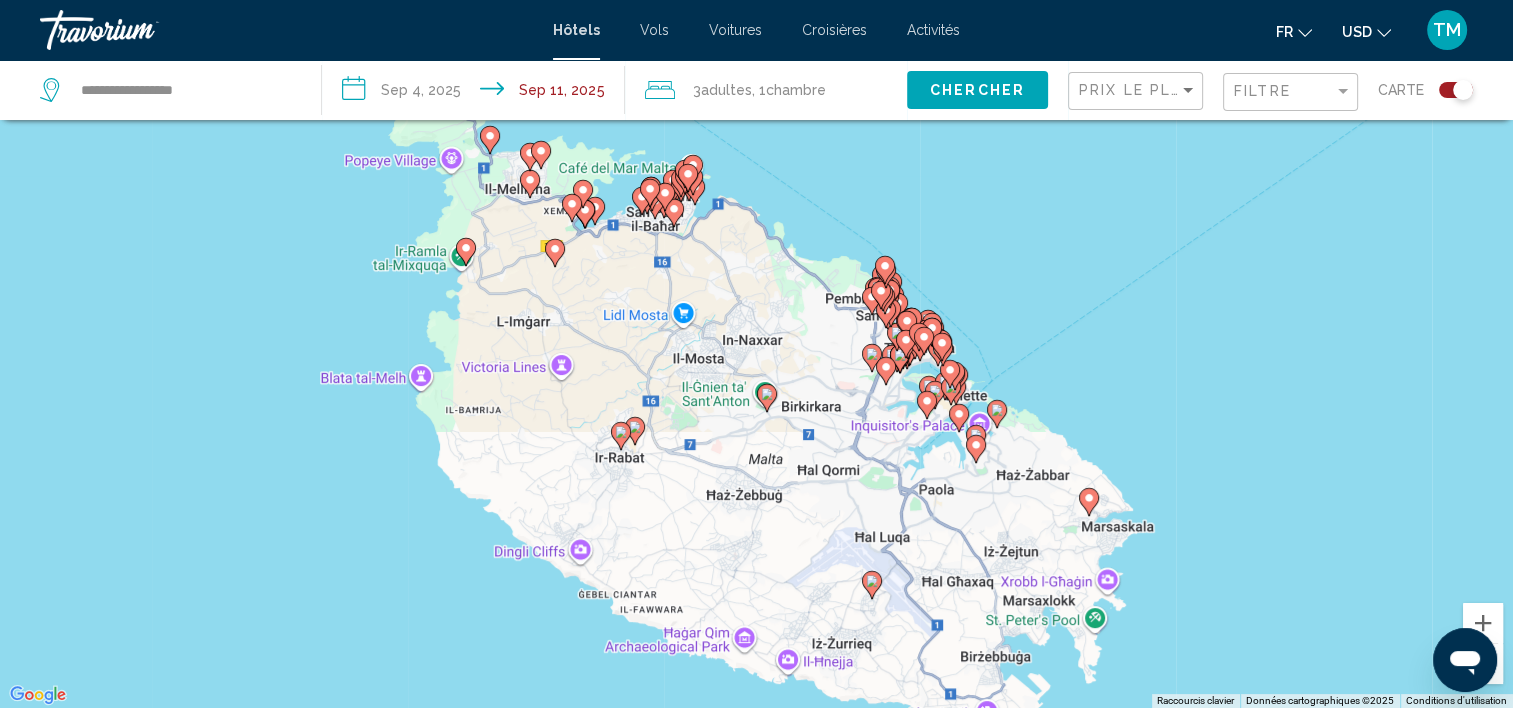 click on "Pour activer le glissement avec le clavier, appuyez sur Alt+Entrée. Une fois ce mode activé, utilisez les touches fléchées pour déplacer le repère. Pour valider le déplacement, appuyez sur Entrée. Pour annuler, appuyez sur Échap." at bounding box center (756, 354) 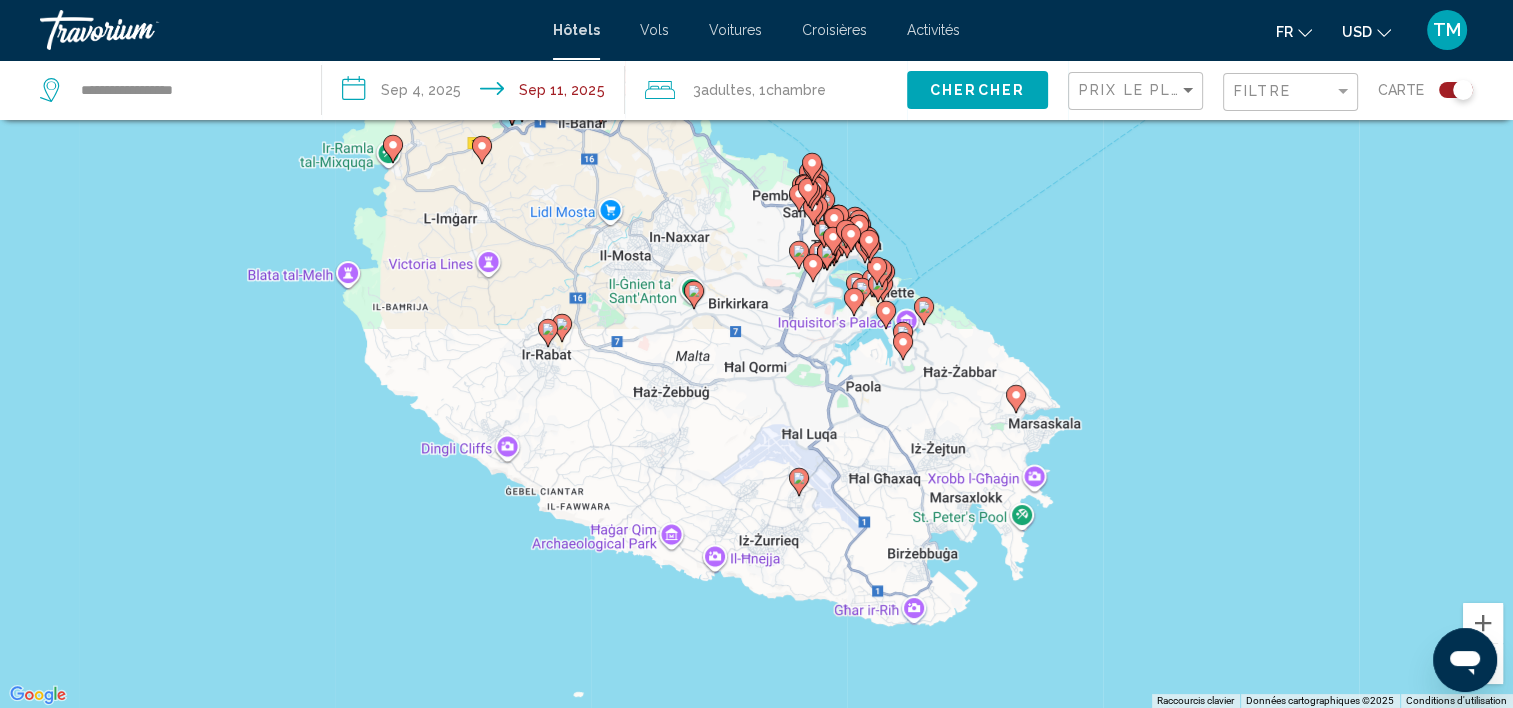 drag, startPoint x: 1109, startPoint y: 354, endPoint x: 1024, endPoint y: 239, distance: 143.0035 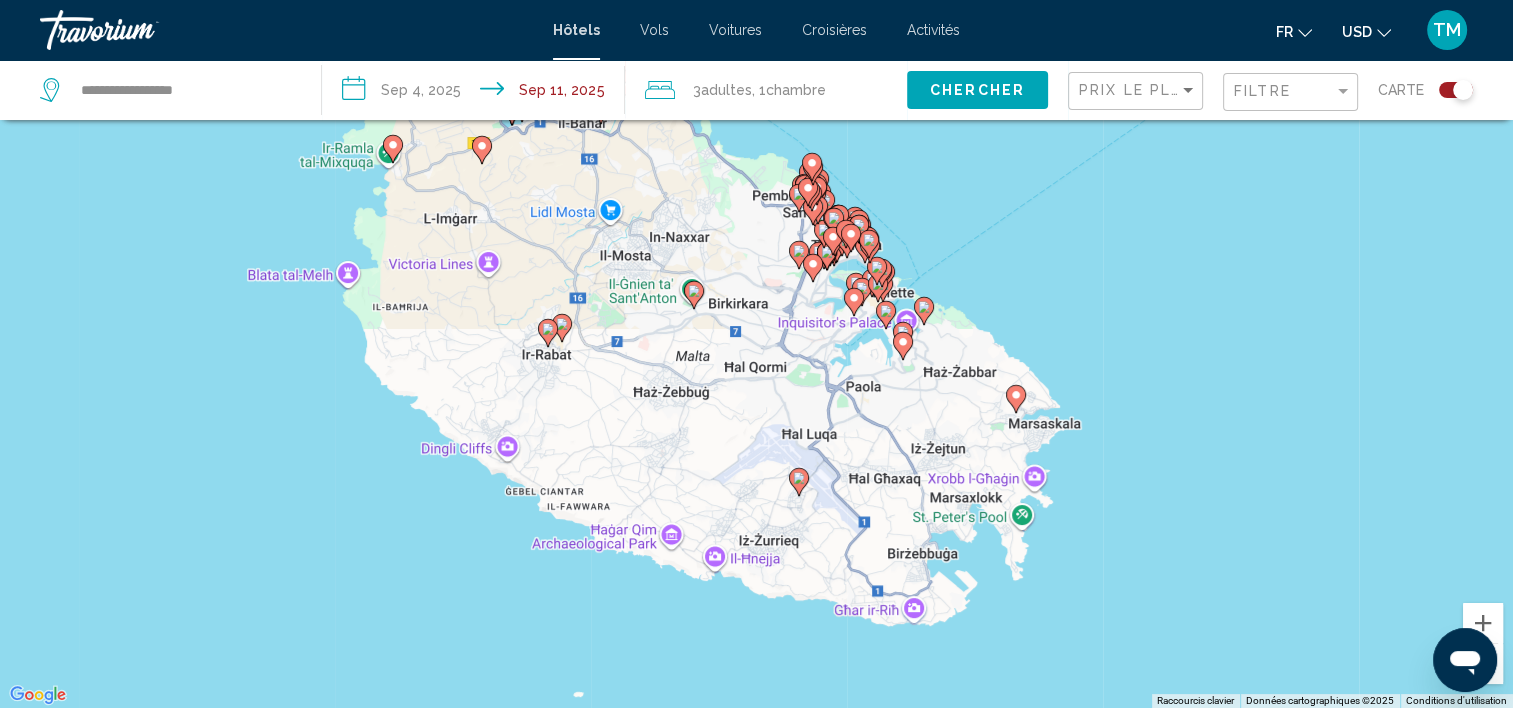 click on "Pour activer le glissement avec le clavier, appuyez sur Alt+Entrée. Une fois ce mode activé, utilisez les touches fléchées pour déplacer le repère. Pour valider le déplacement, appuyez sur Entrée. Pour annuler, appuyez sur Échap." at bounding box center [756, 354] 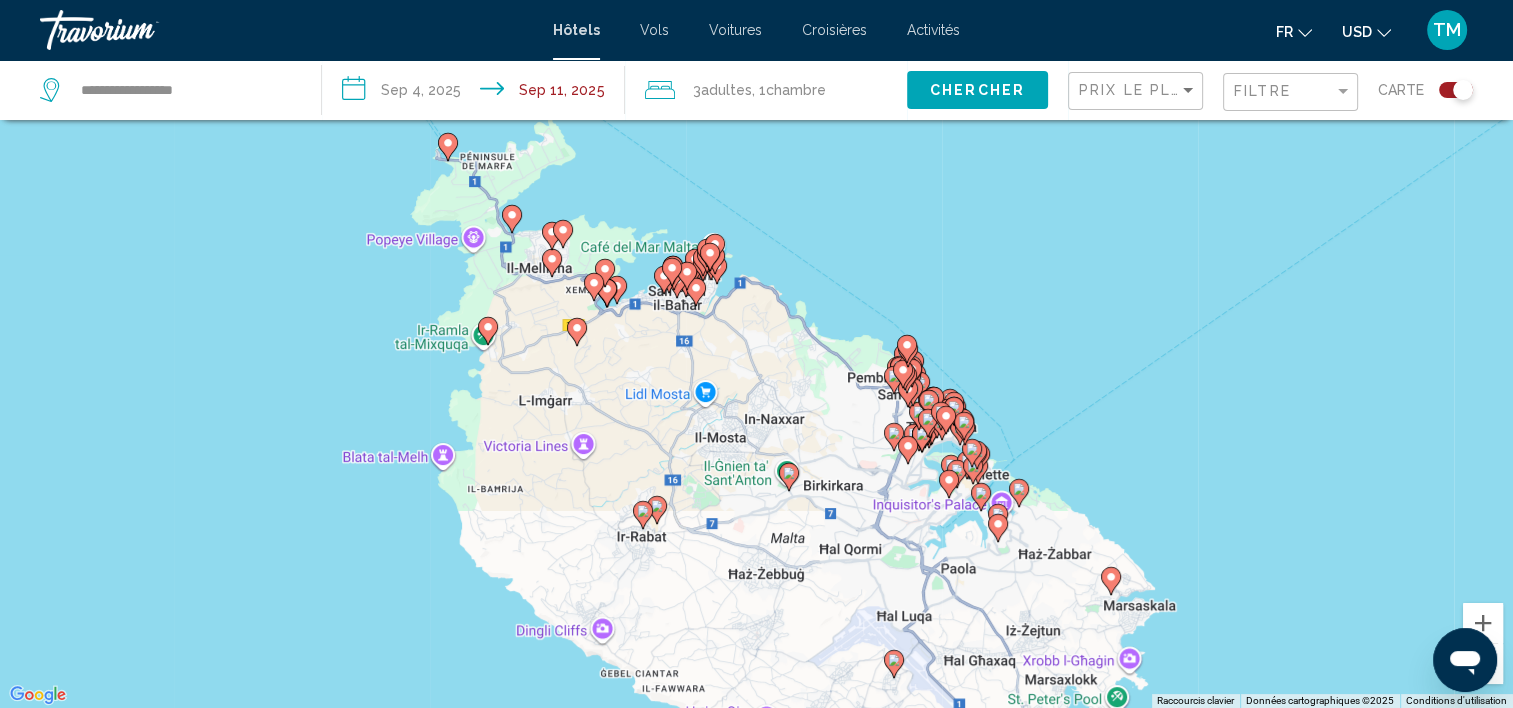 drag, startPoint x: 1046, startPoint y: 323, endPoint x: 1144, endPoint y: 551, distance: 248.1693 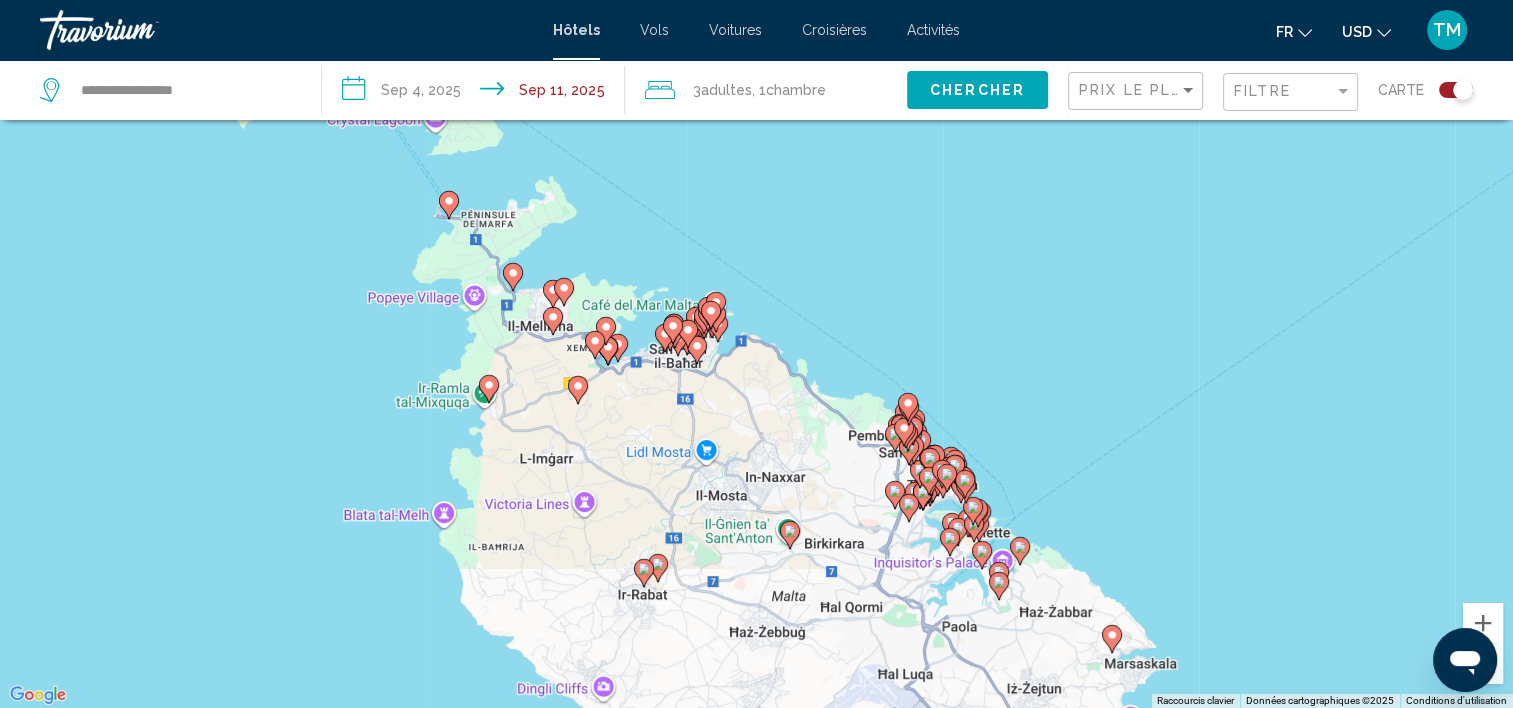click on "Pour activer le glissement avec le clavier, appuyez sur Alt+Entrée. Une fois ce mode activé, utilisez les touches fléchées pour déplacer le repère. Pour valider le déplacement, appuyez sur Entrée. Pour annuler, appuyez sur Échap." at bounding box center [756, 354] 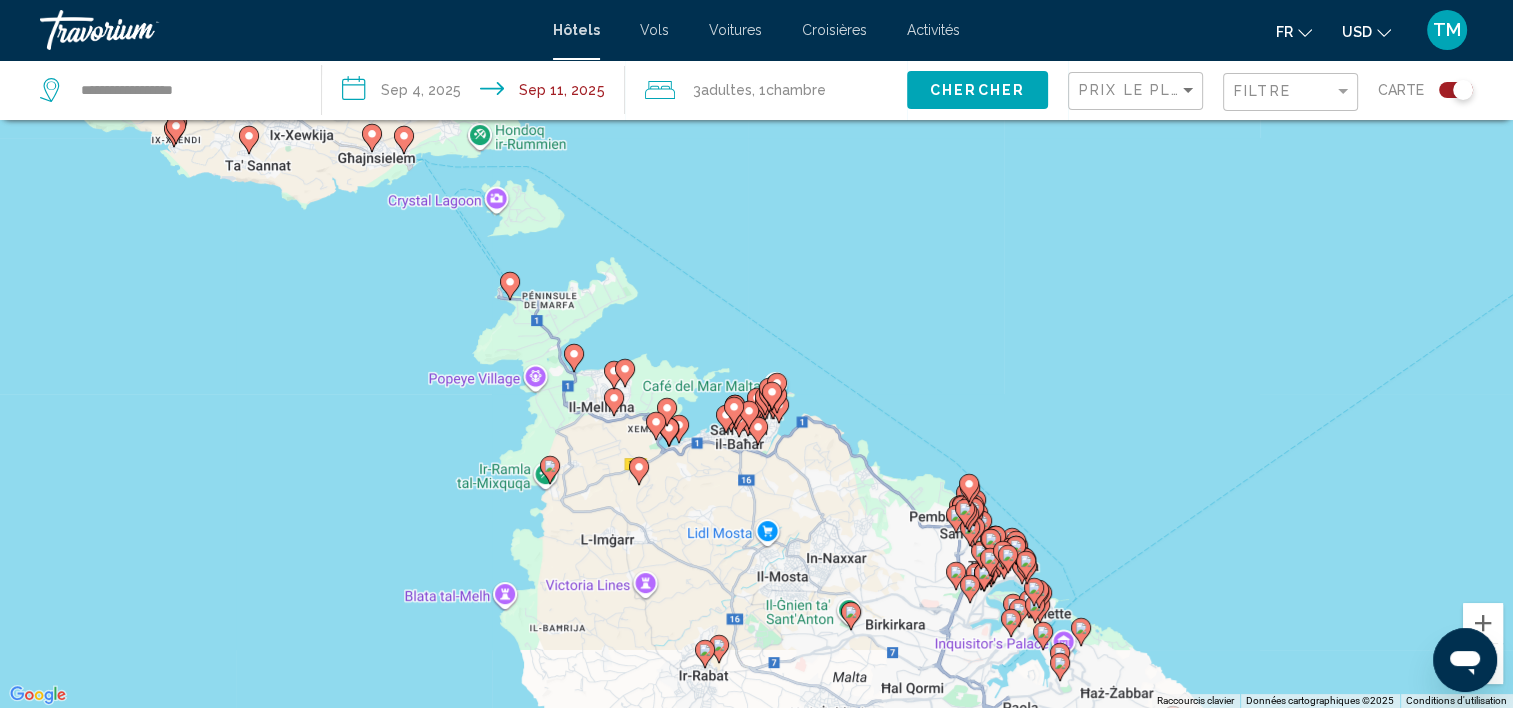 drag, startPoint x: 717, startPoint y: 294, endPoint x: 776, endPoint y: 375, distance: 100.20978 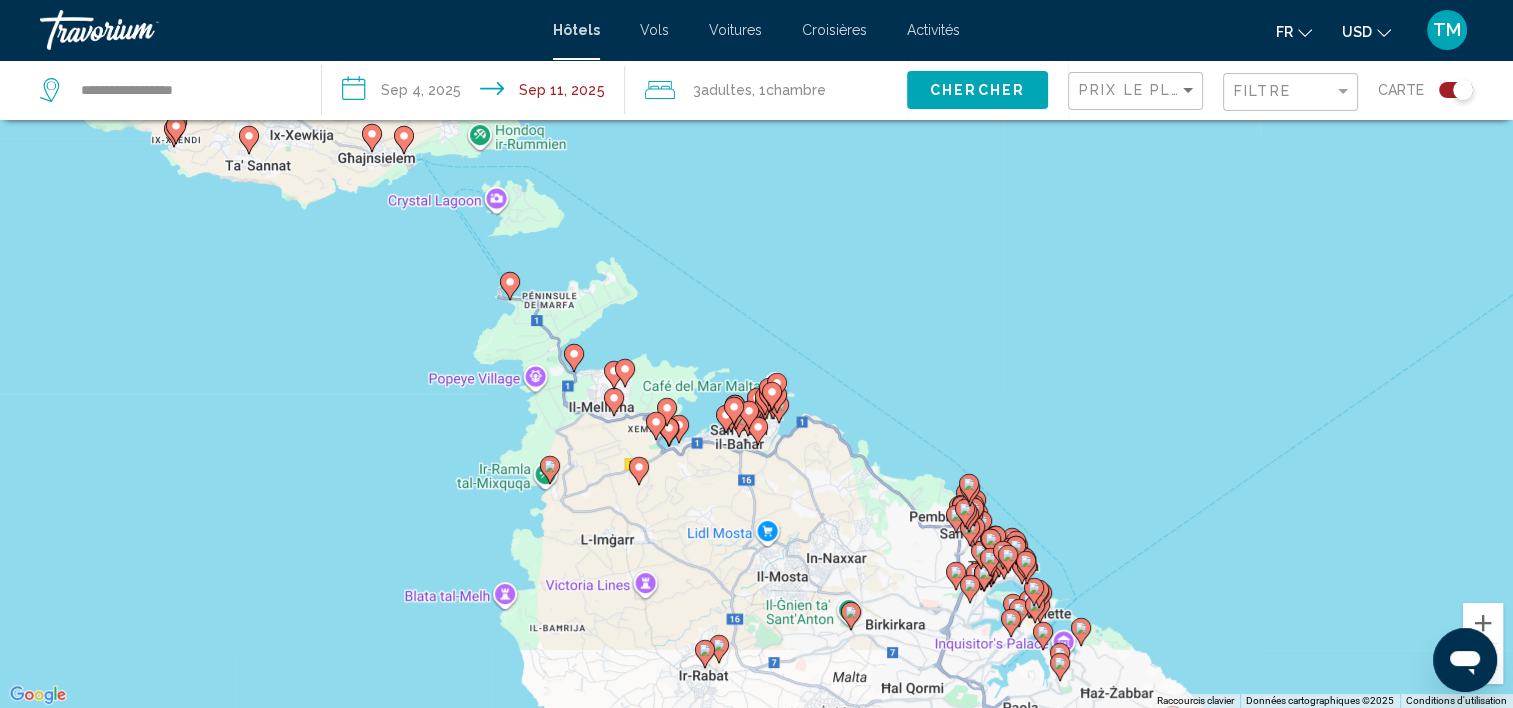 click on "Pour activer le glissement avec le clavier, appuyez sur Alt+Entrée. Une fois ce mode activé, utilisez les touches fléchées pour déplacer le repère. Pour valider le déplacement, appuyez sur Entrée. Pour annuler, appuyez sur Échap." at bounding box center [756, 354] 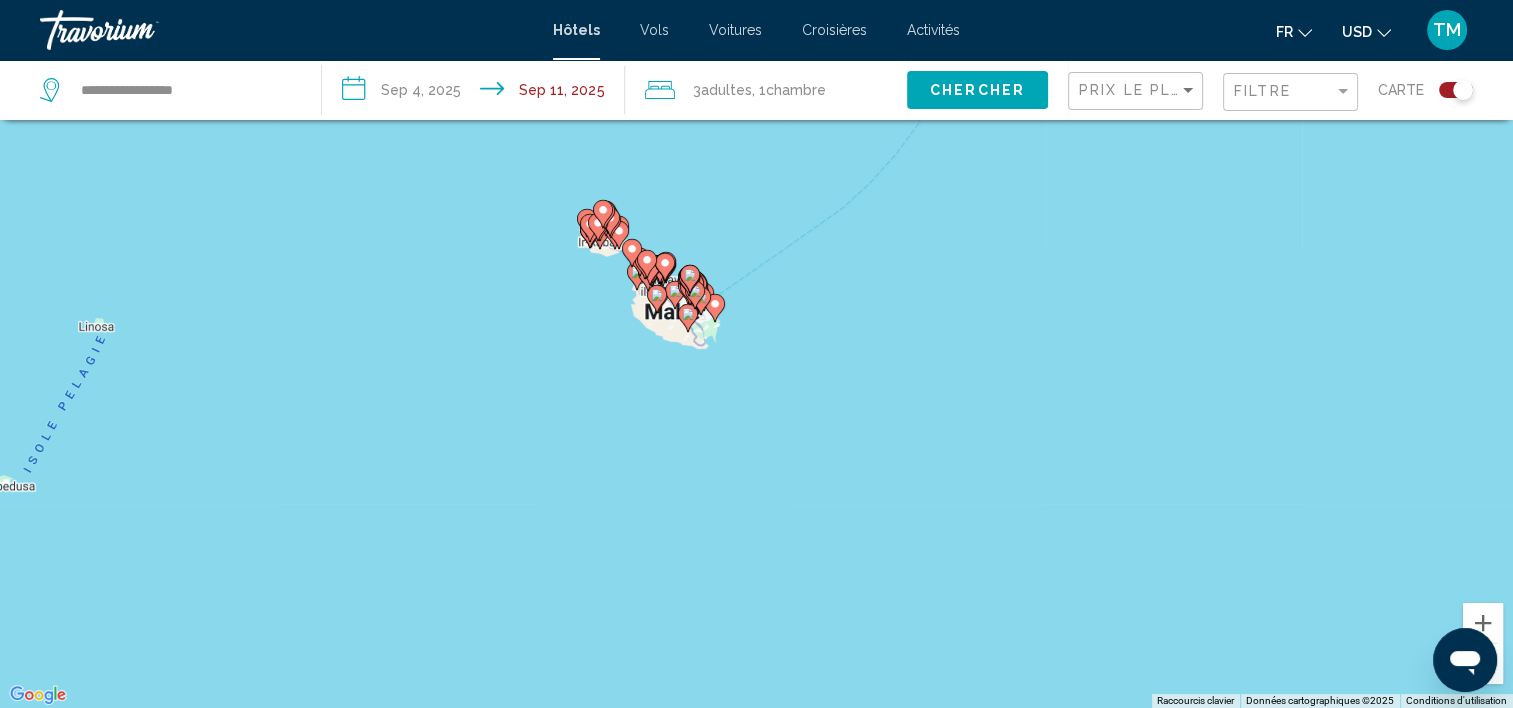 click 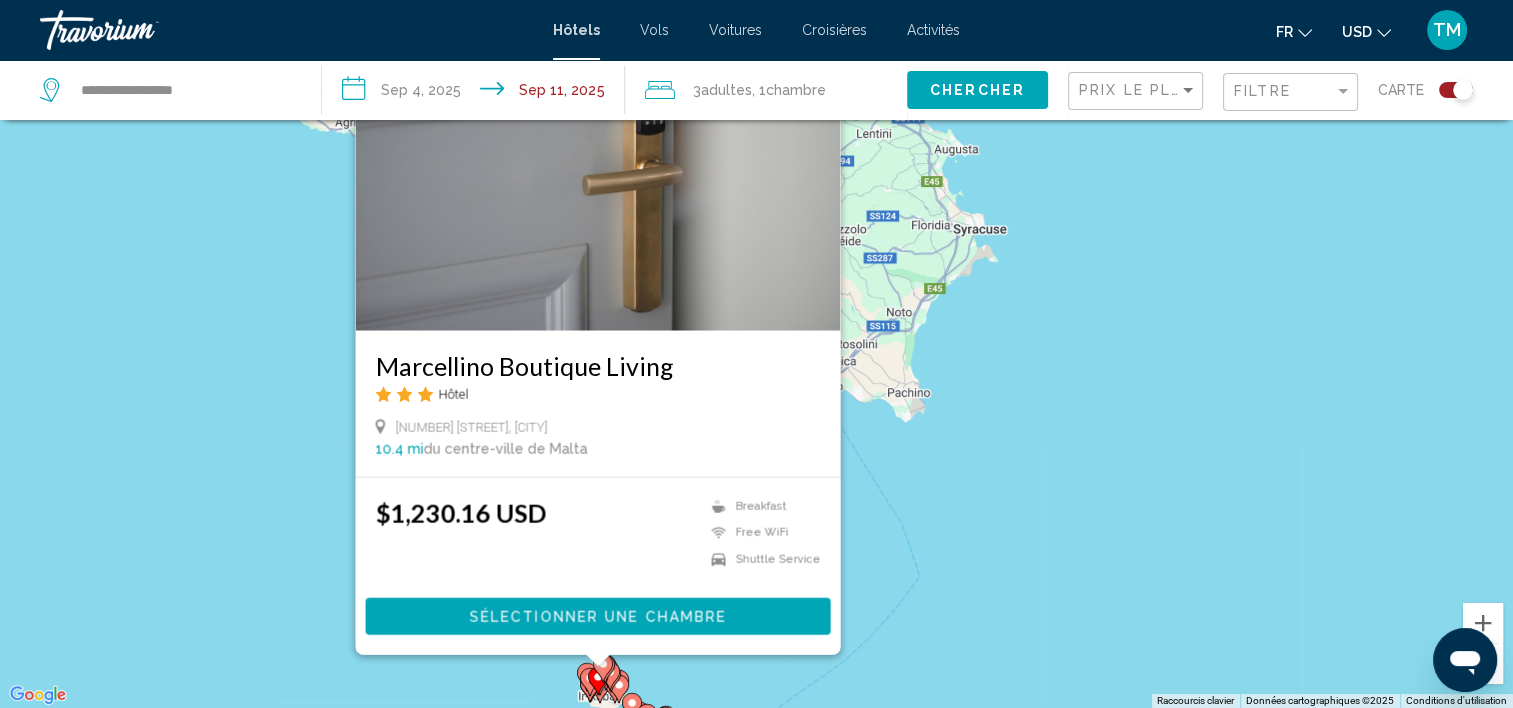 click on "Pour activer le glissement avec le clavier, appuyez sur Alt+Entrée. Une fois ce mode activé, utilisez les touches fléchées pour déplacer le repère. Pour valider le déplacement, appuyez sur Entrée. Pour annuler, appuyez sur Échap.  Marcellino Boutique Living
Hôtel
[NUMBER] [STREET], [CITY] [NUMBER] mi  du centre-ville de Malta de l'hôtel $1,230.16 USD
Breakfast
Free WiFi
Shuttle Service  Sélectionner une chambre" at bounding box center [756, 354] 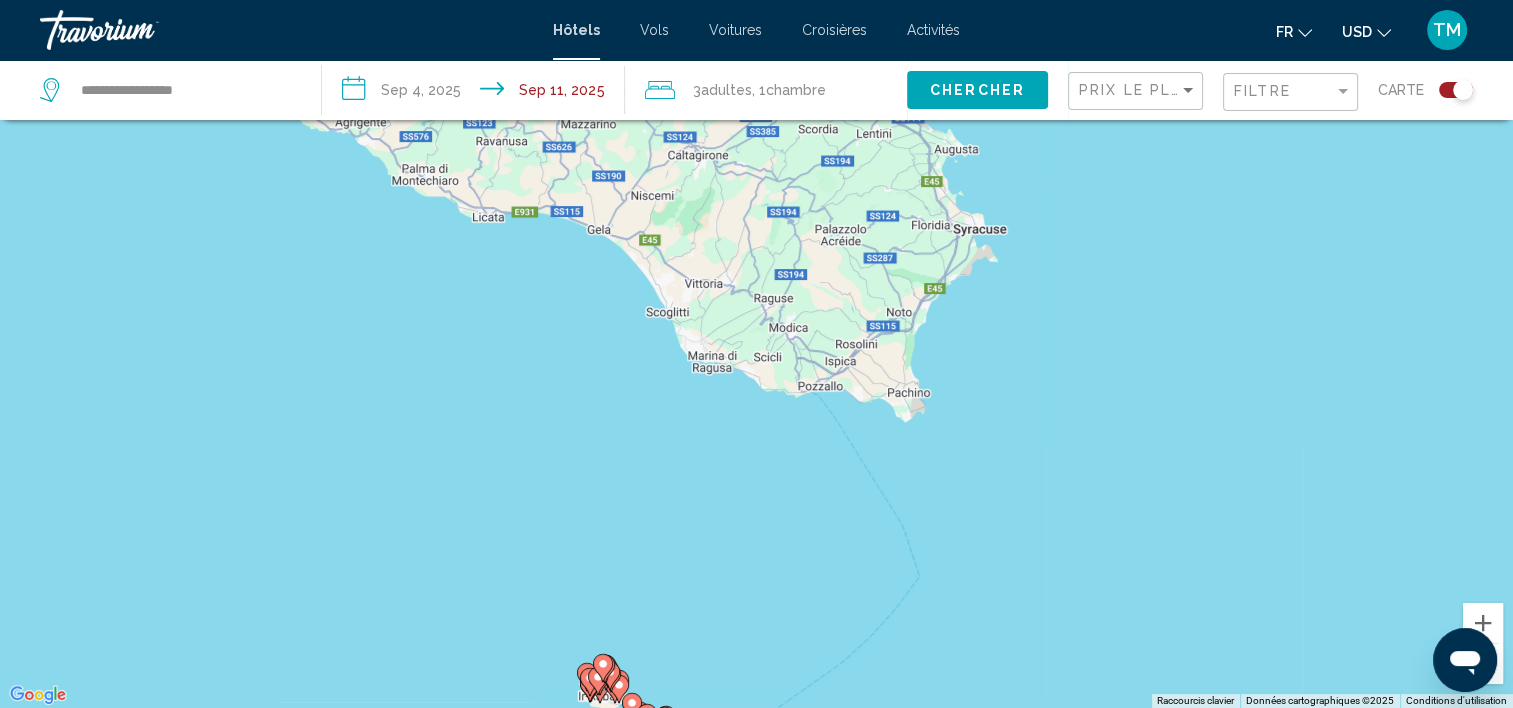 click 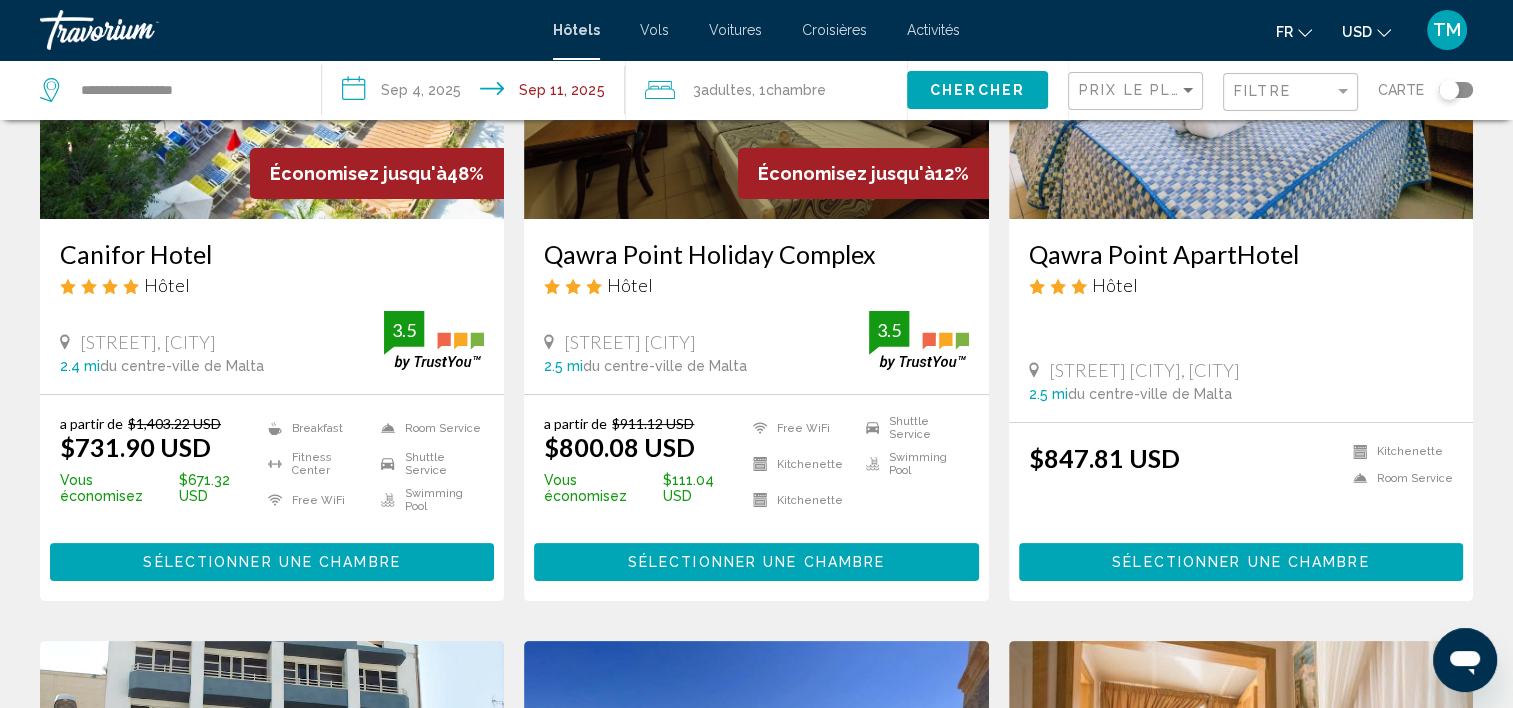 scroll, scrollTop: 292, scrollLeft: 0, axis: vertical 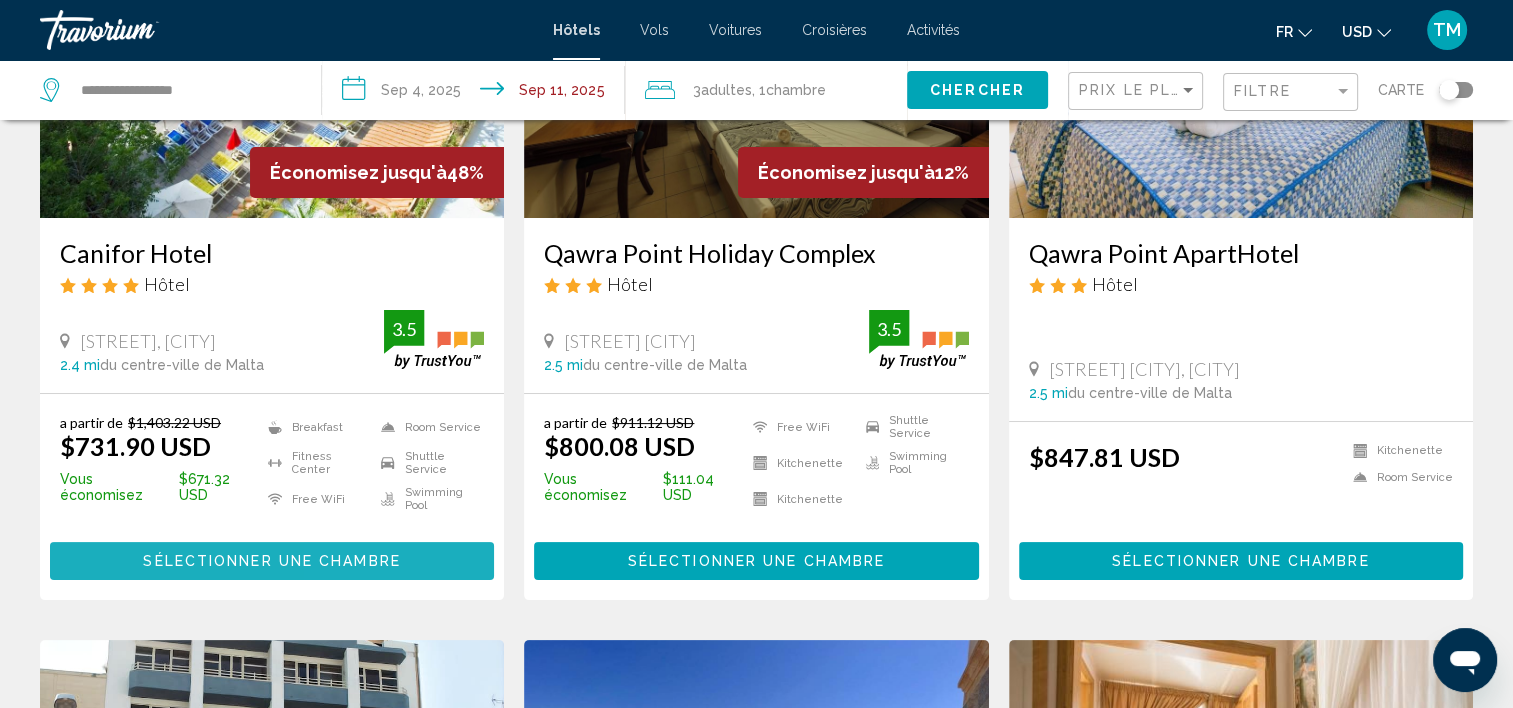 click on "Sélectionner une chambre" at bounding box center [272, 560] 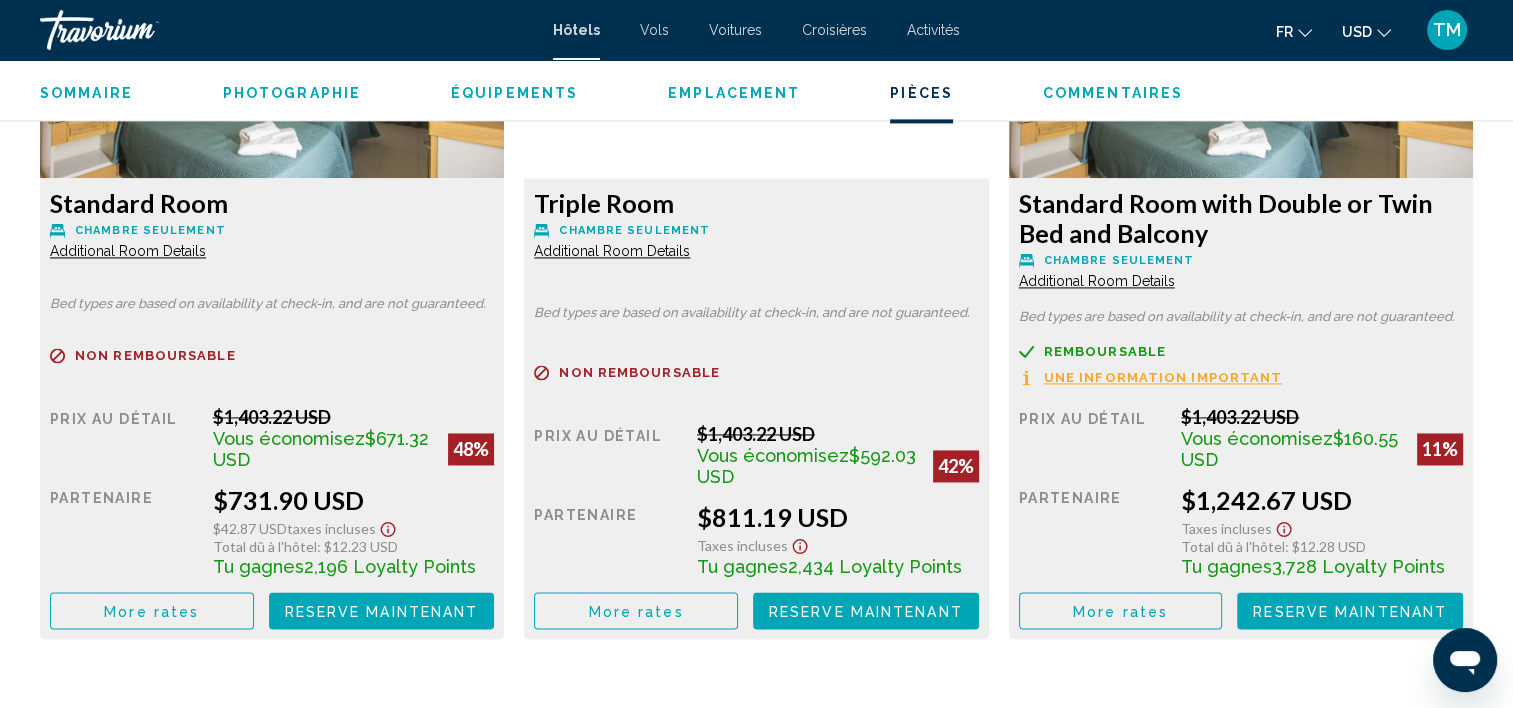 scroll, scrollTop: 2865, scrollLeft: 0, axis: vertical 